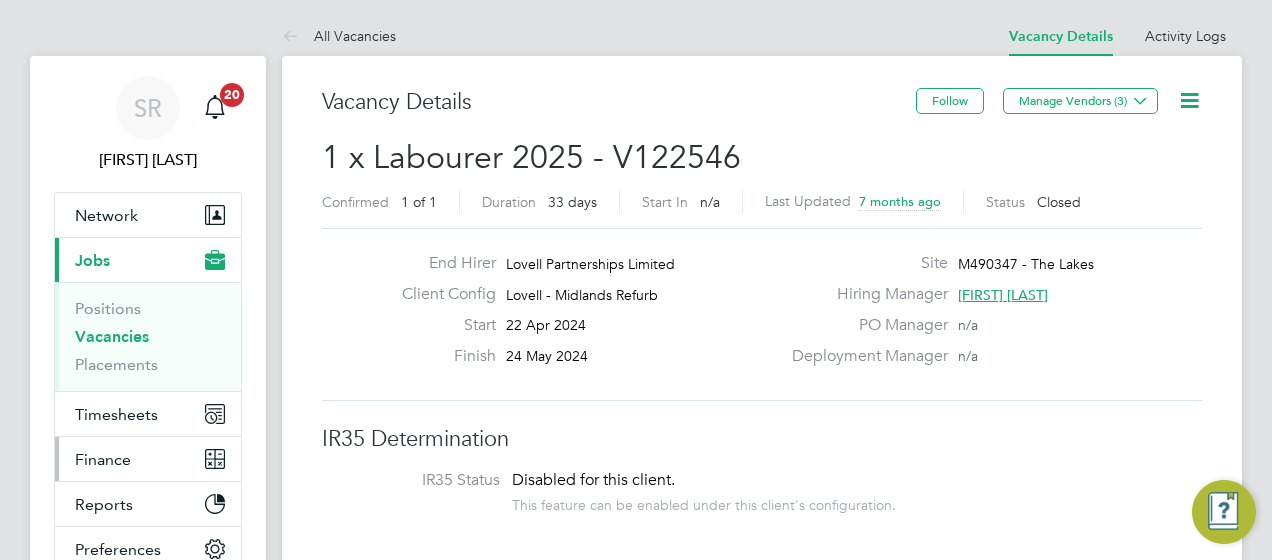 scroll, scrollTop: 0, scrollLeft: 0, axis: both 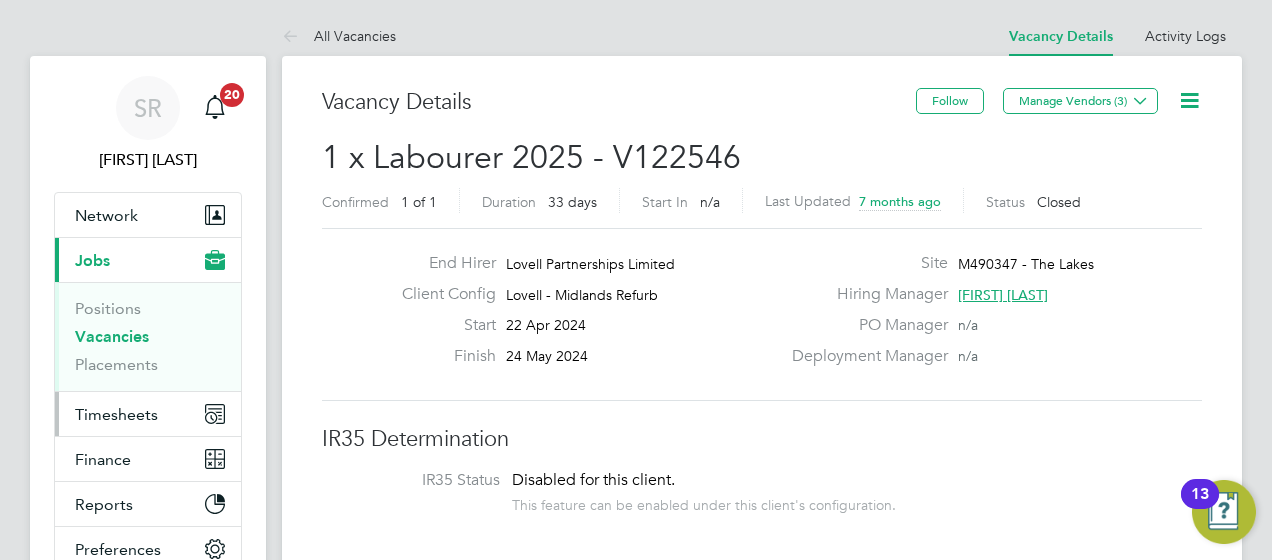 click on "Timesheets" at bounding box center (116, 414) 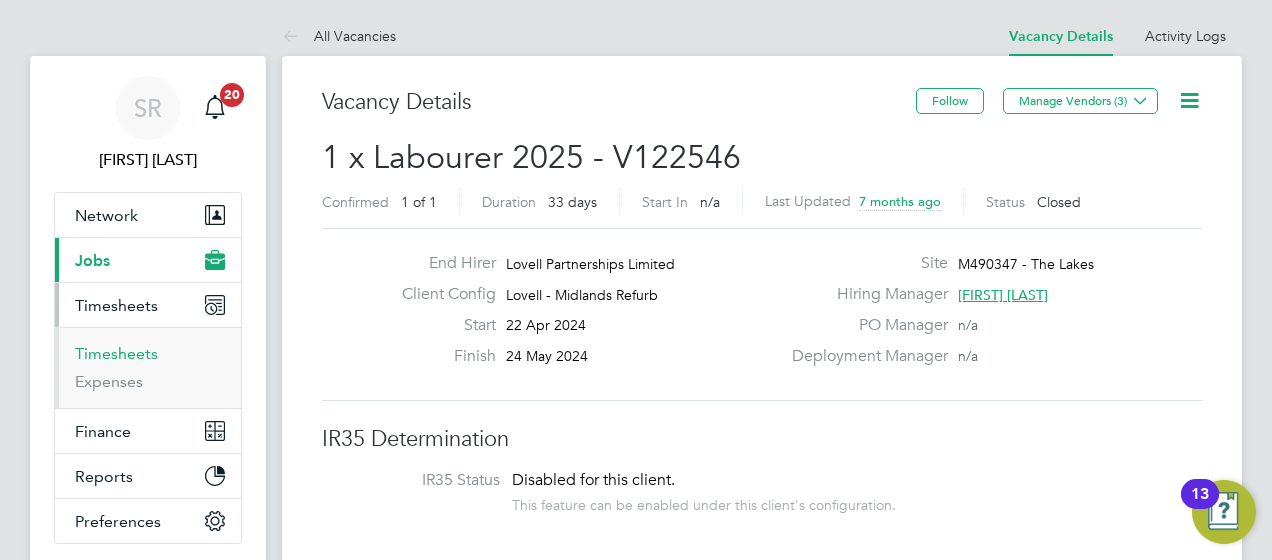 click on "Timesheets" at bounding box center (116, 353) 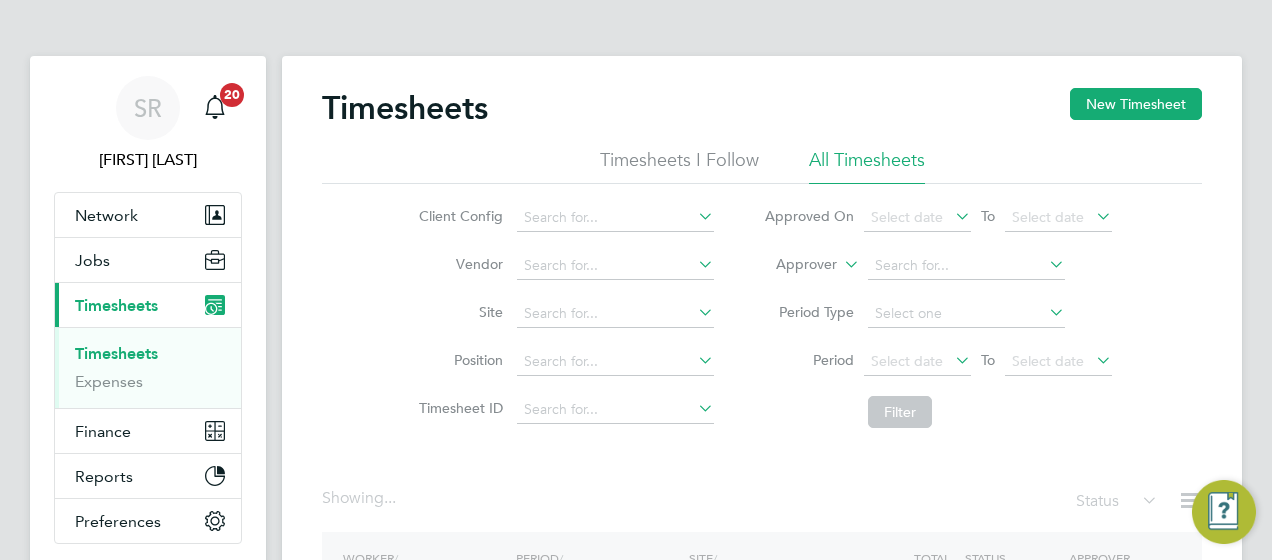 click on "Approver" 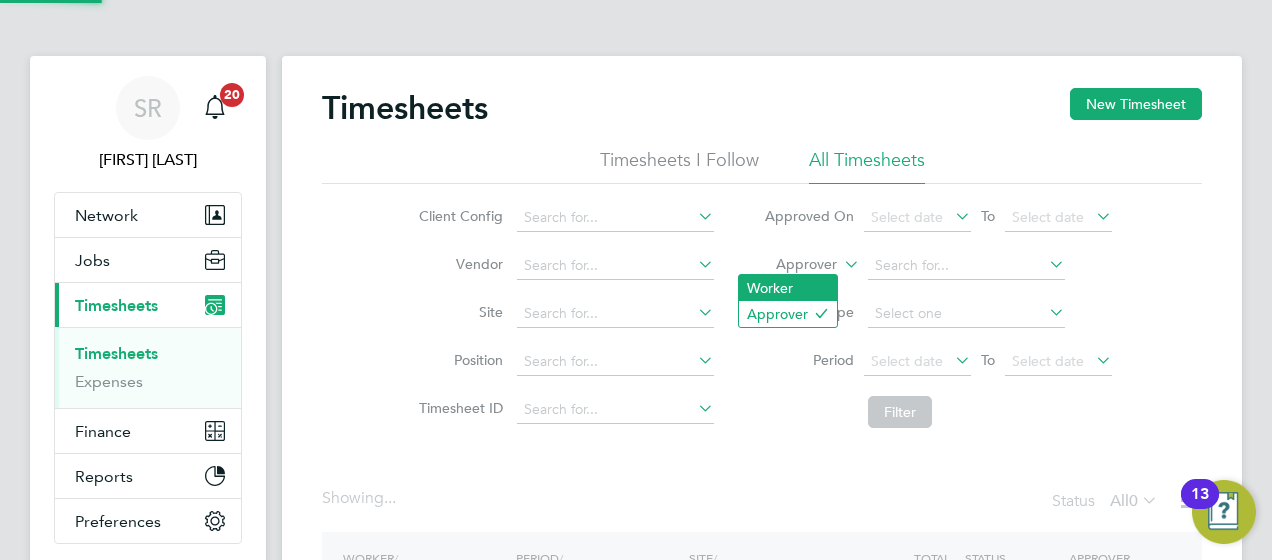 click on "Worker" 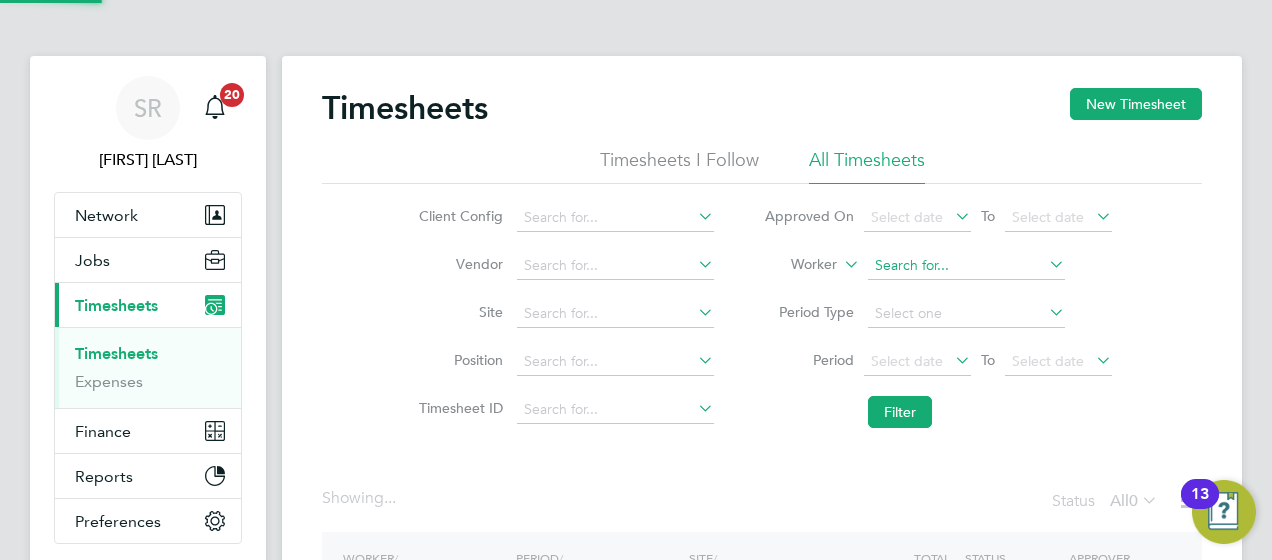 click 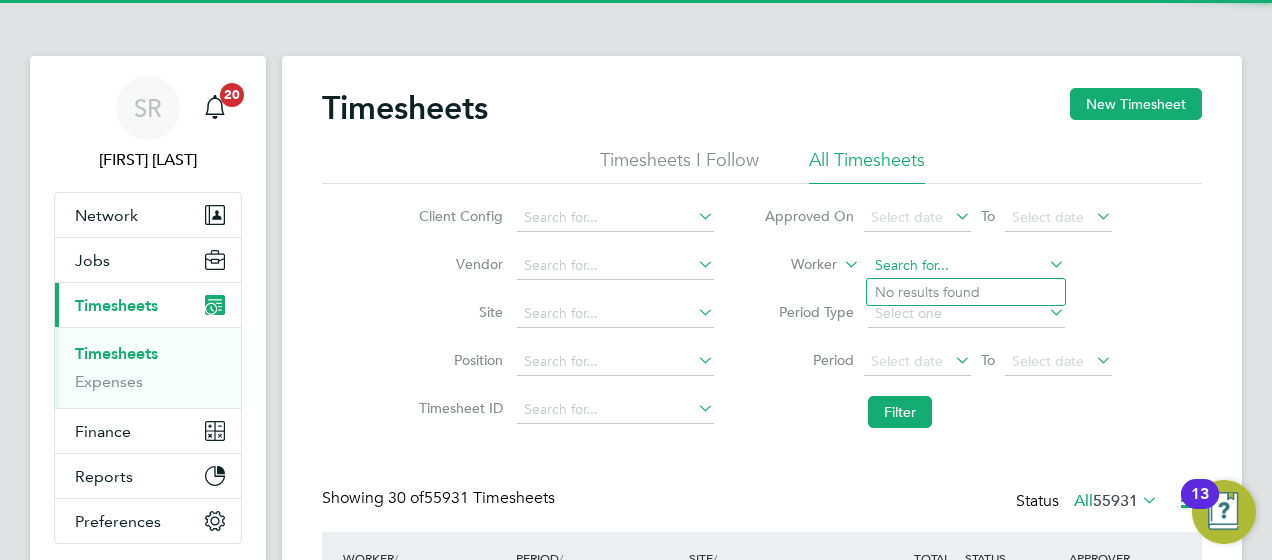 scroll, scrollTop: 10, scrollLeft: 10, axis: both 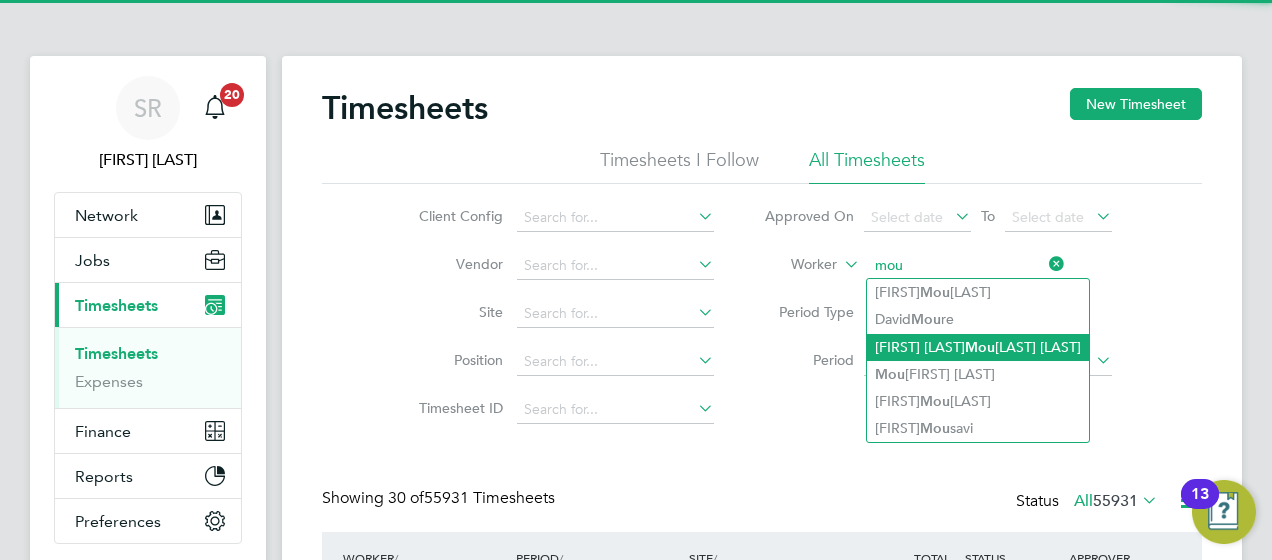 click on "[FIRST] [LAST] [LAST]" 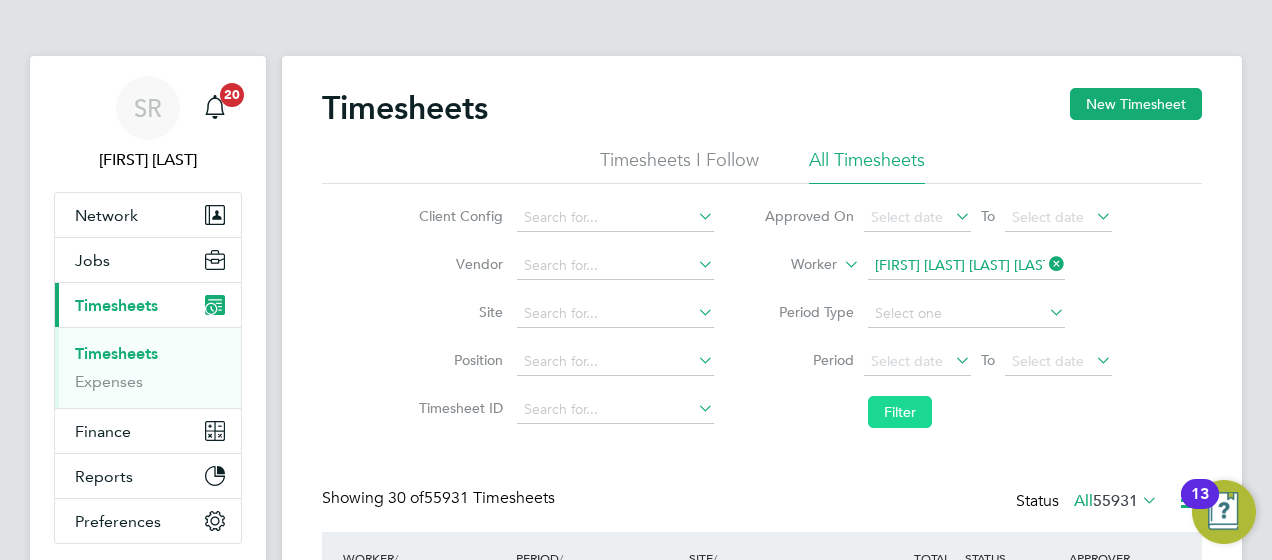 click on "Filter" 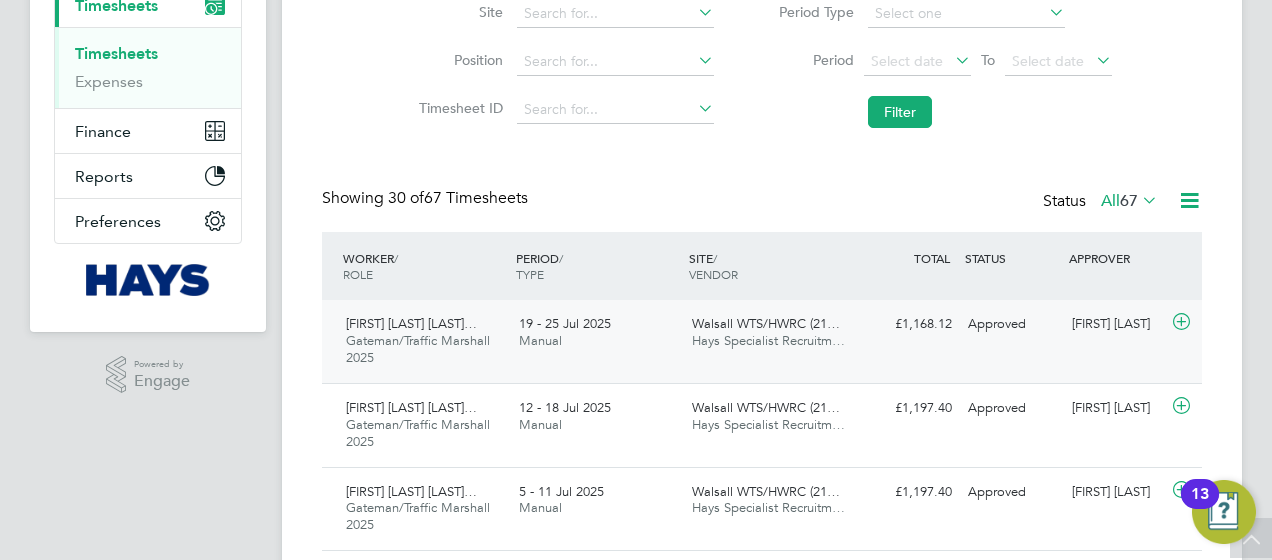 click 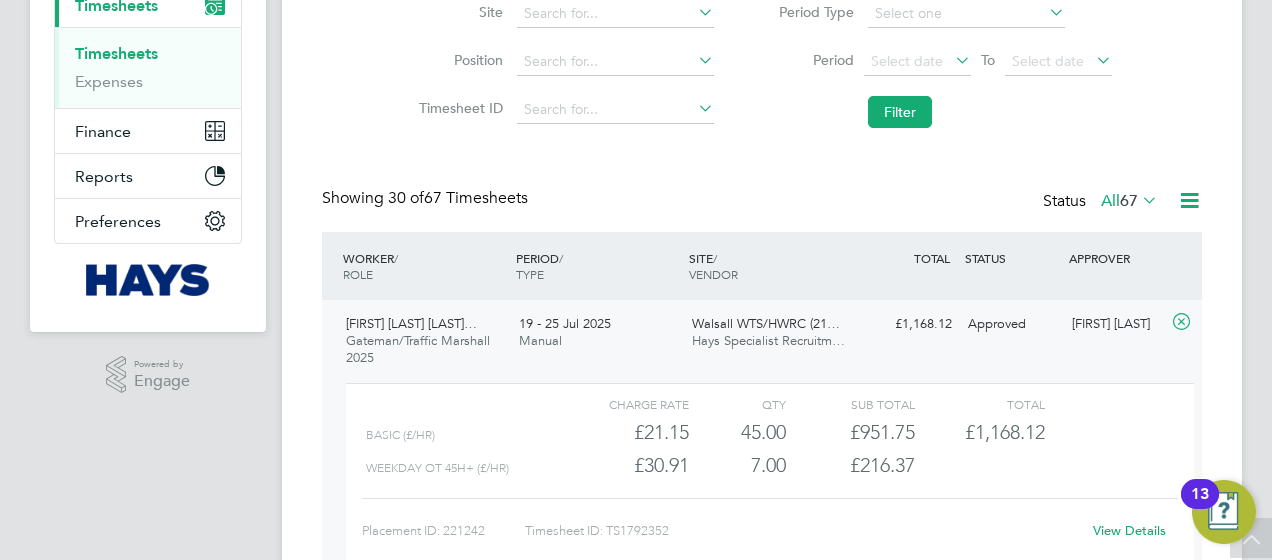 click on "View Details" 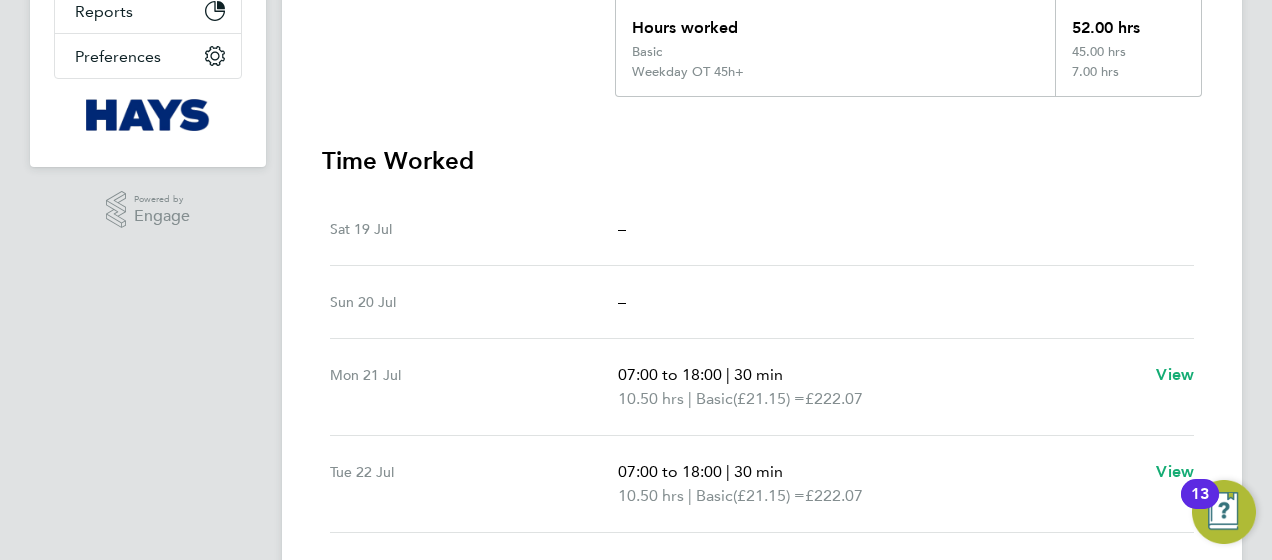scroll, scrollTop: 0, scrollLeft: 0, axis: both 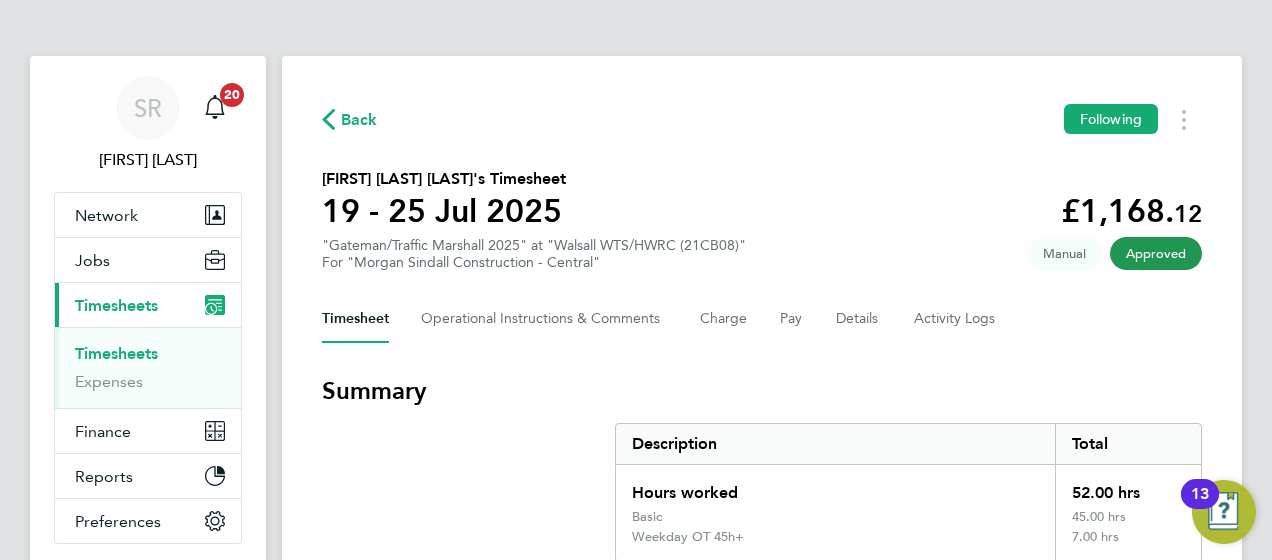 click on "Timesheets" at bounding box center [116, 353] 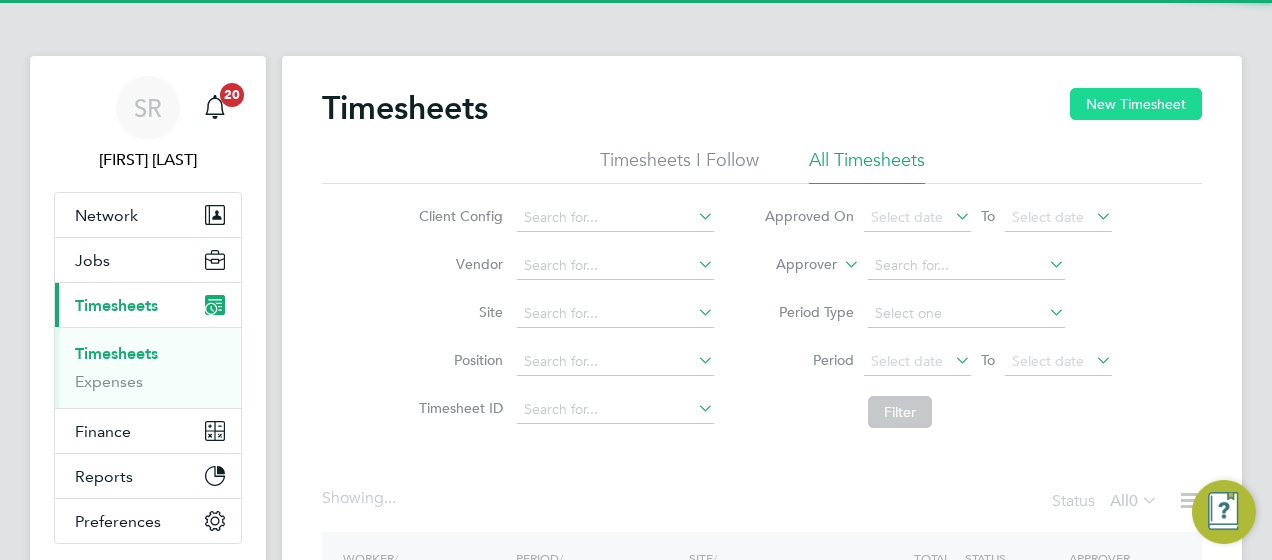 click on "New Timesheet" 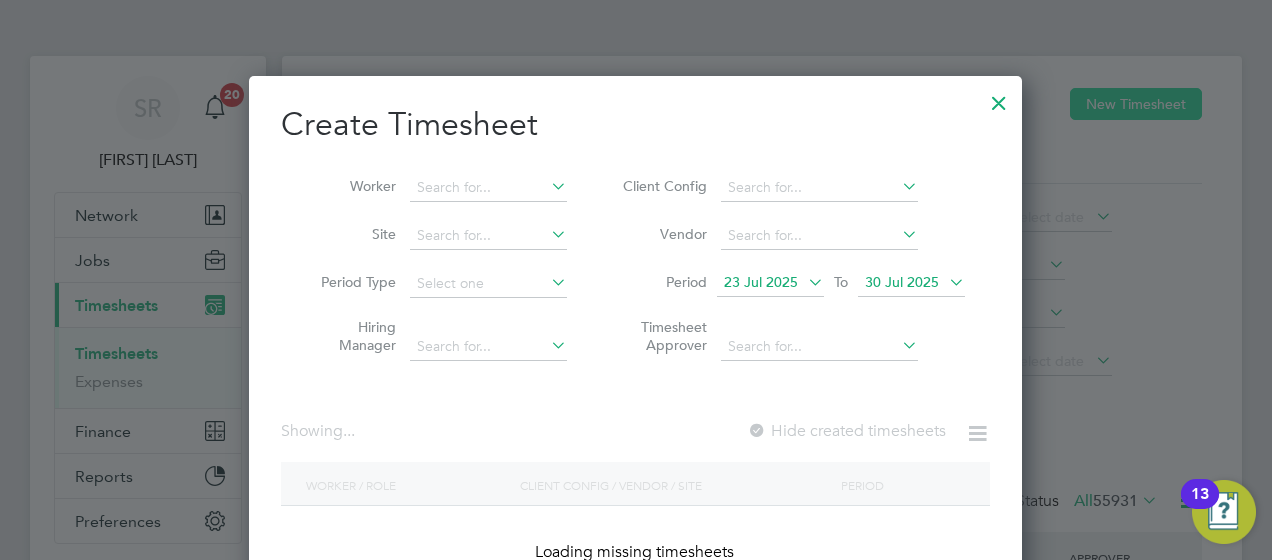 scroll, scrollTop: 10, scrollLeft: 10, axis: both 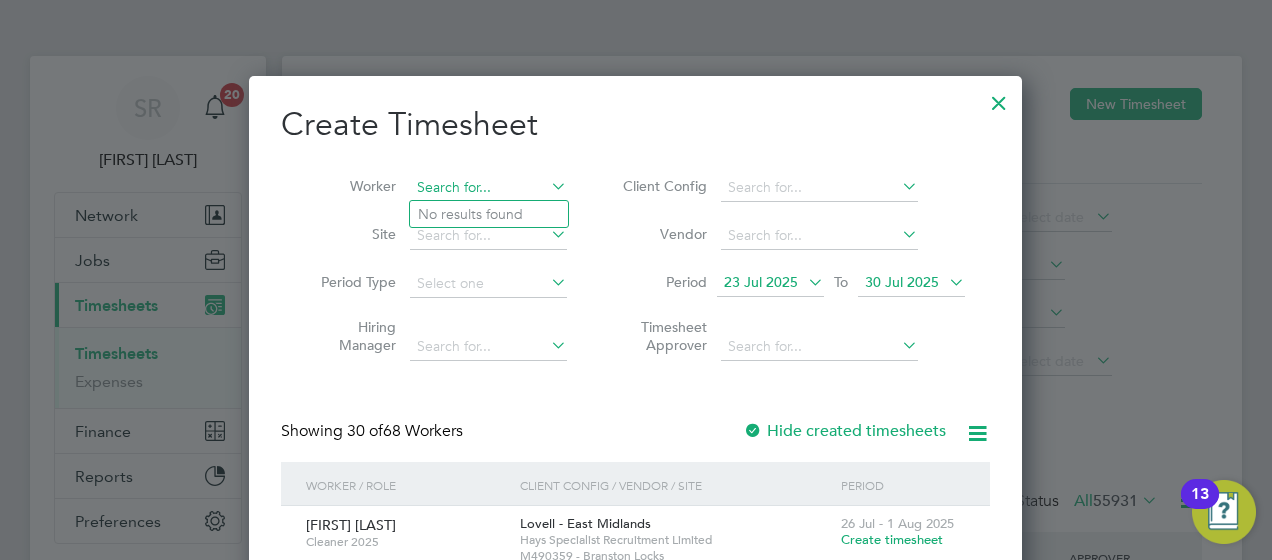 click at bounding box center (488, 188) 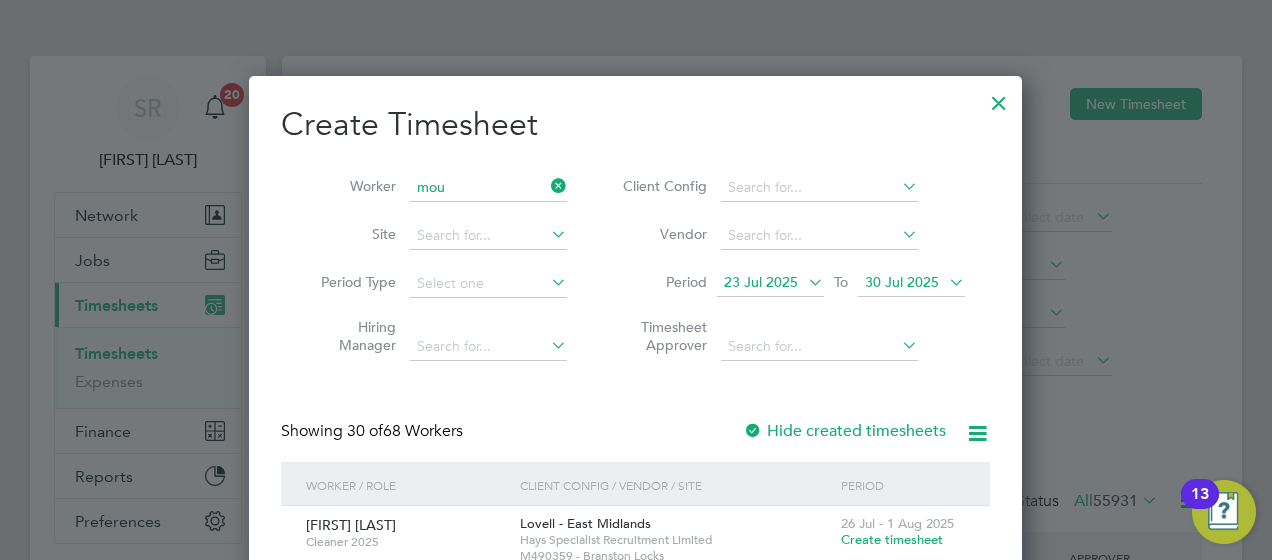 click on "[FIRST] [LAST] [LAST]" 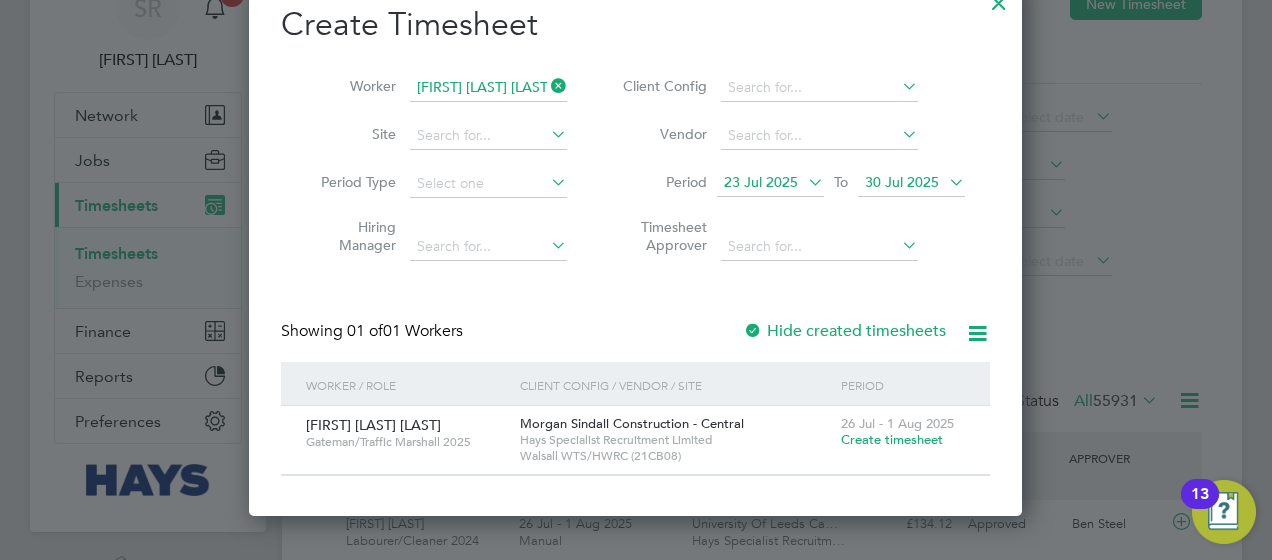 click on "Create timesheet" at bounding box center [892, 439] 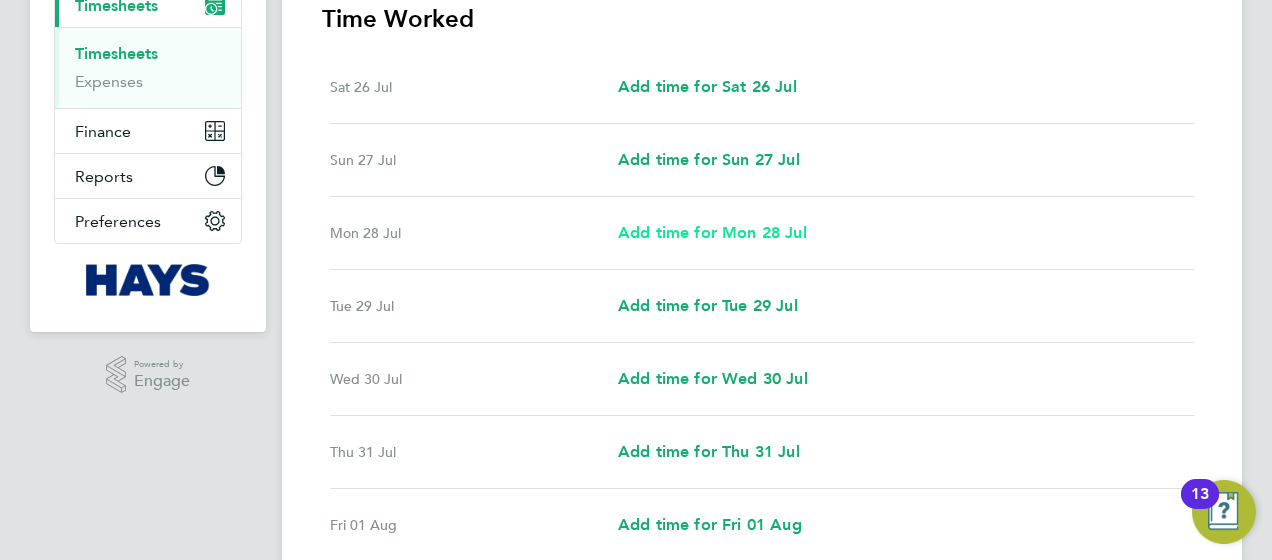 click on "Add time for Mon 28 Jul" at bounding box center [712, 232] 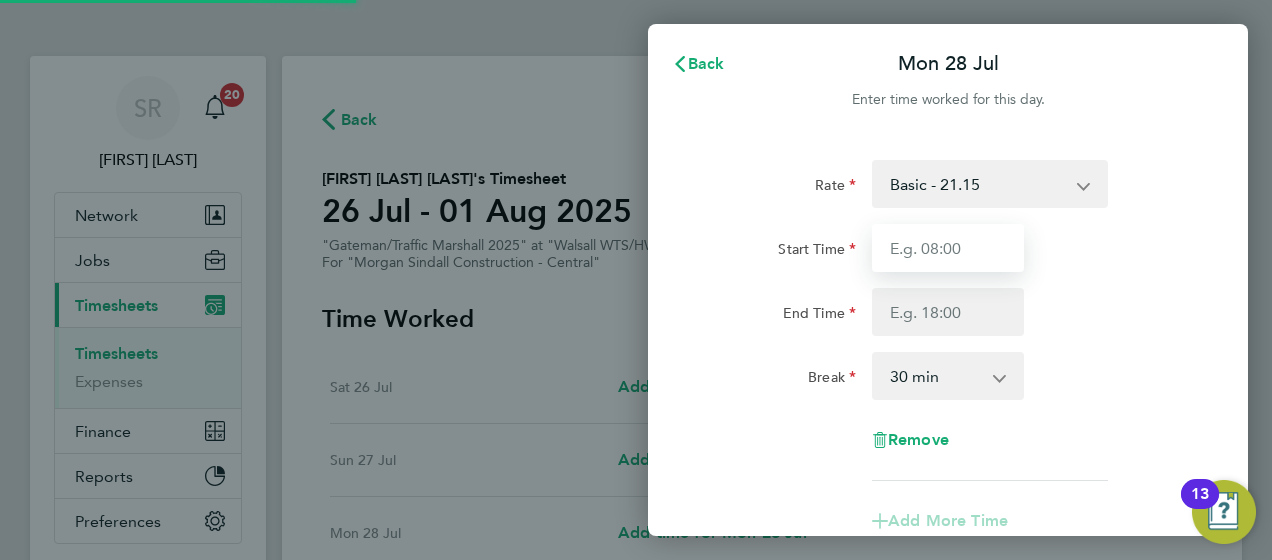 click on "Start Time" at bounding box center [948, 248] 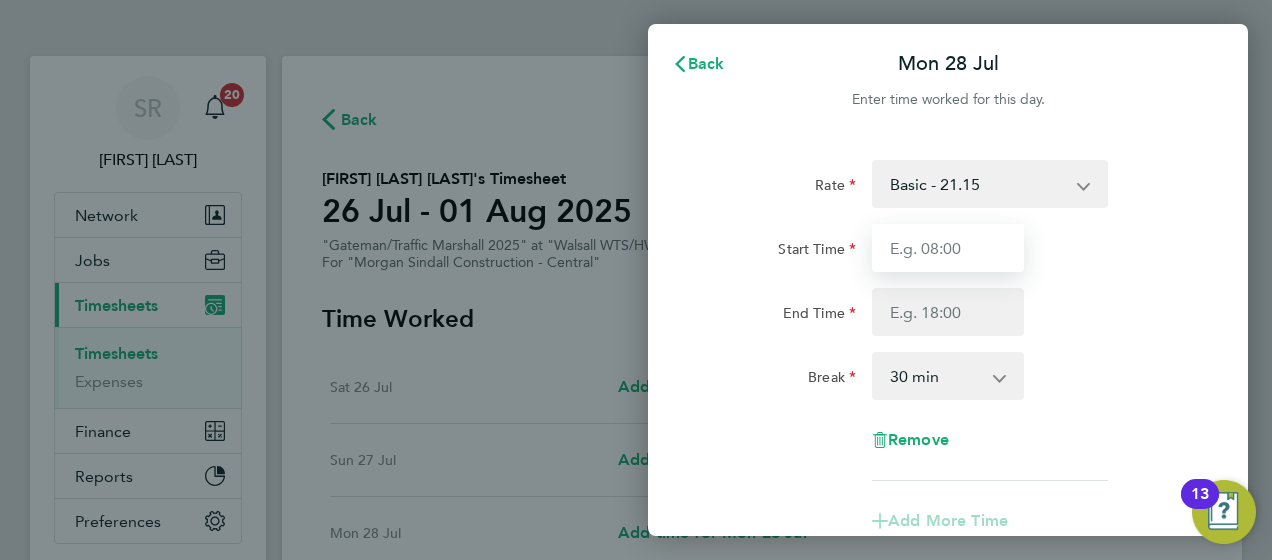 click on "Start Time" at bounding box center [948, 248] 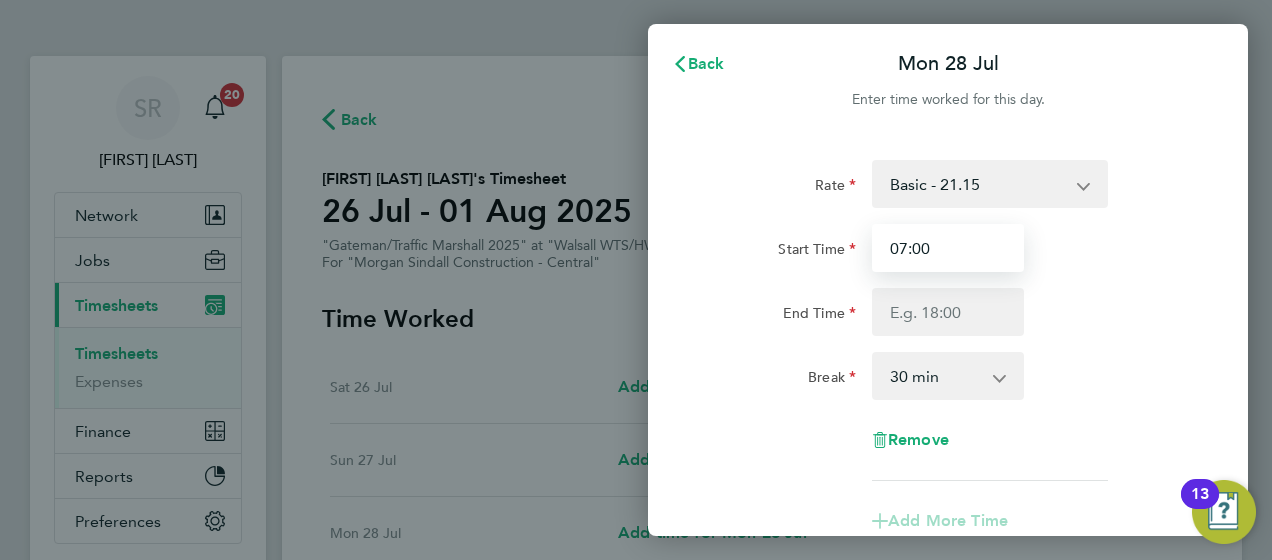 type on "07:00" 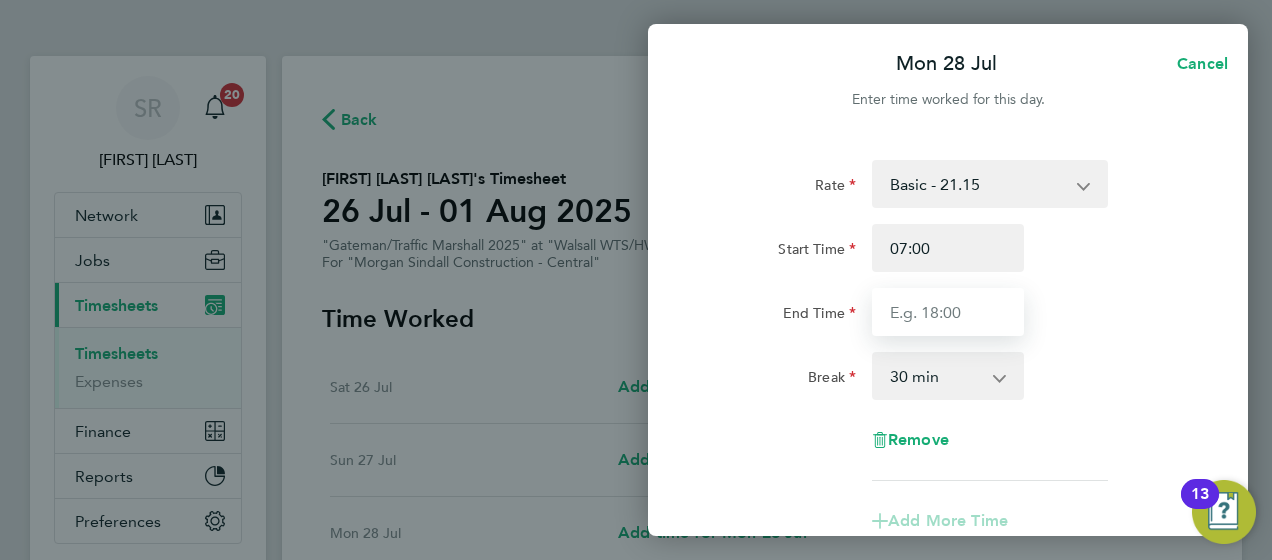 click on "End Time" at bounding box center (948, 312) 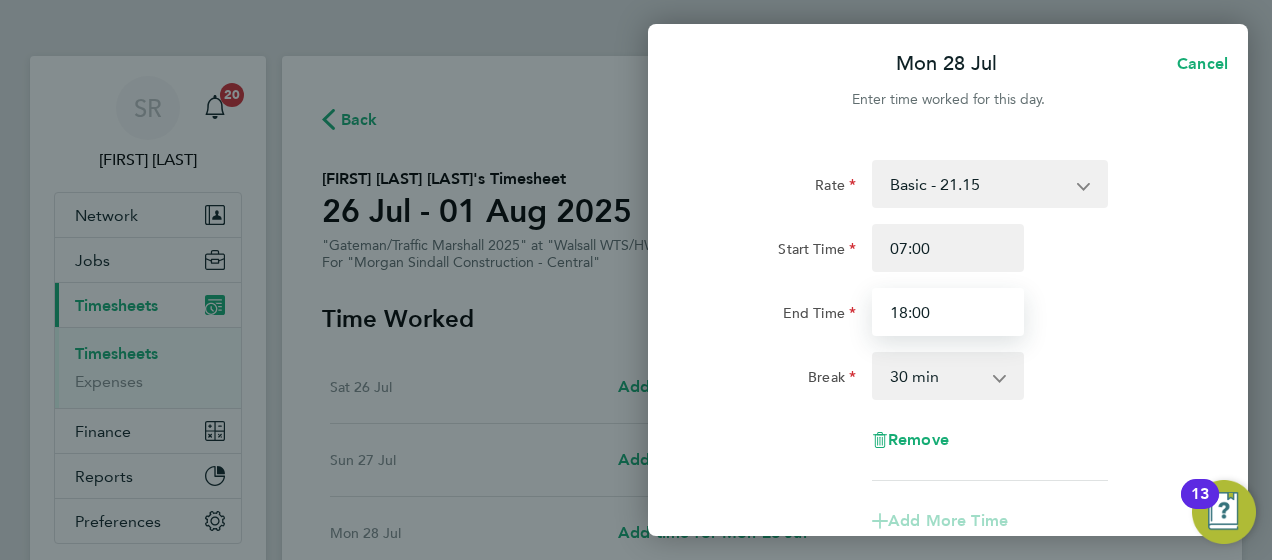 type on "18:00" 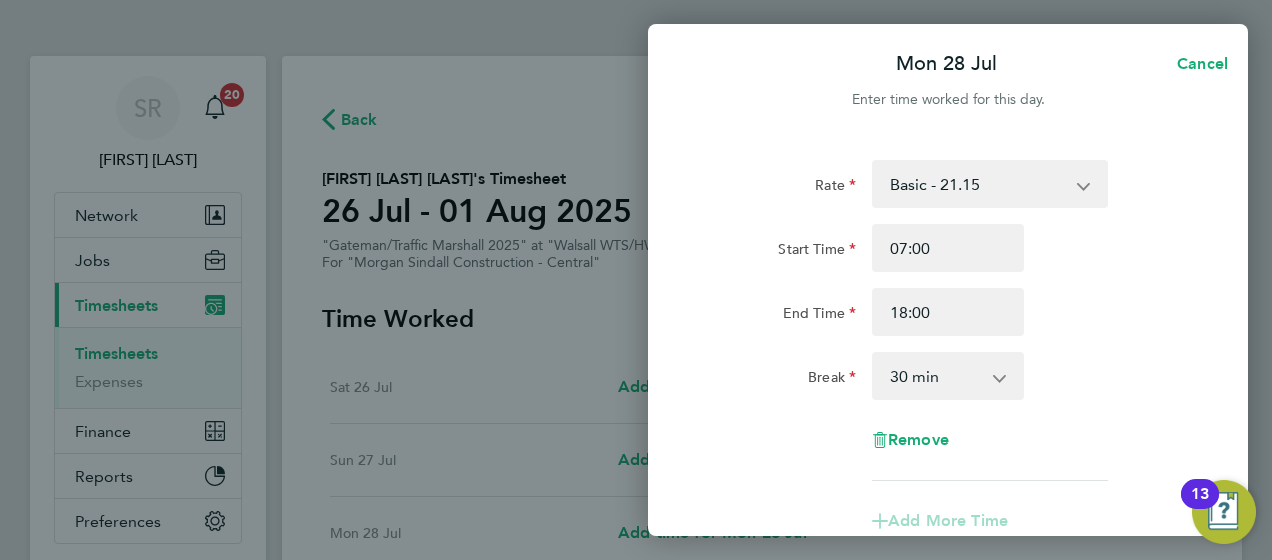 click on "Break  0 min   15 min   30 min   45 min   60 min   75 min   90 min" 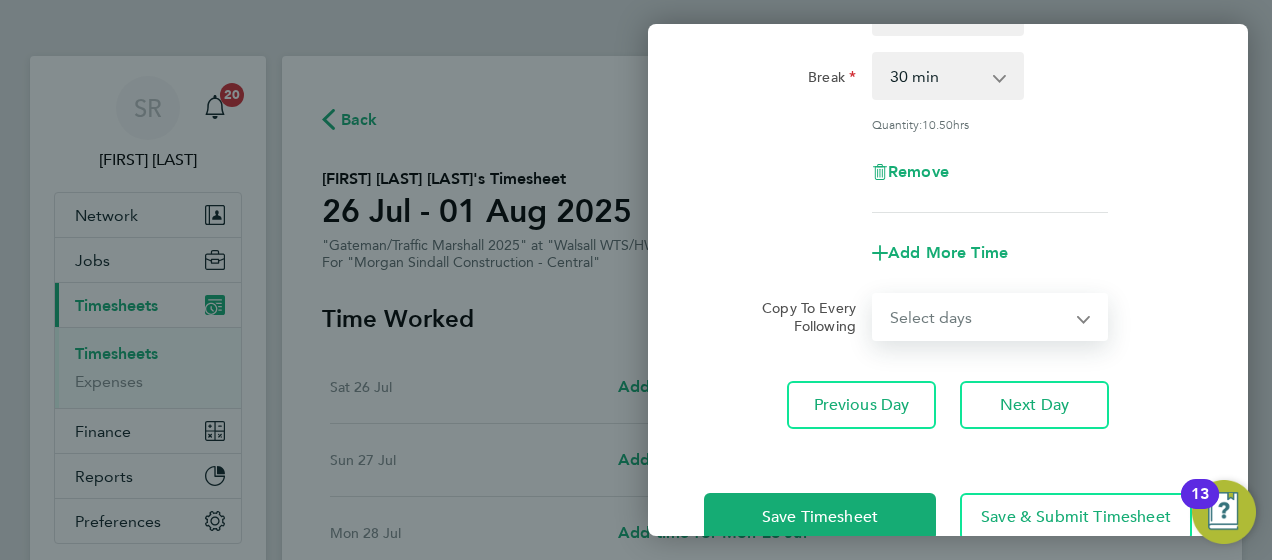 drag, startPoint x: 949, startPoint y: 316, endPoint x: 949, endPoint y: 330, distance: 14 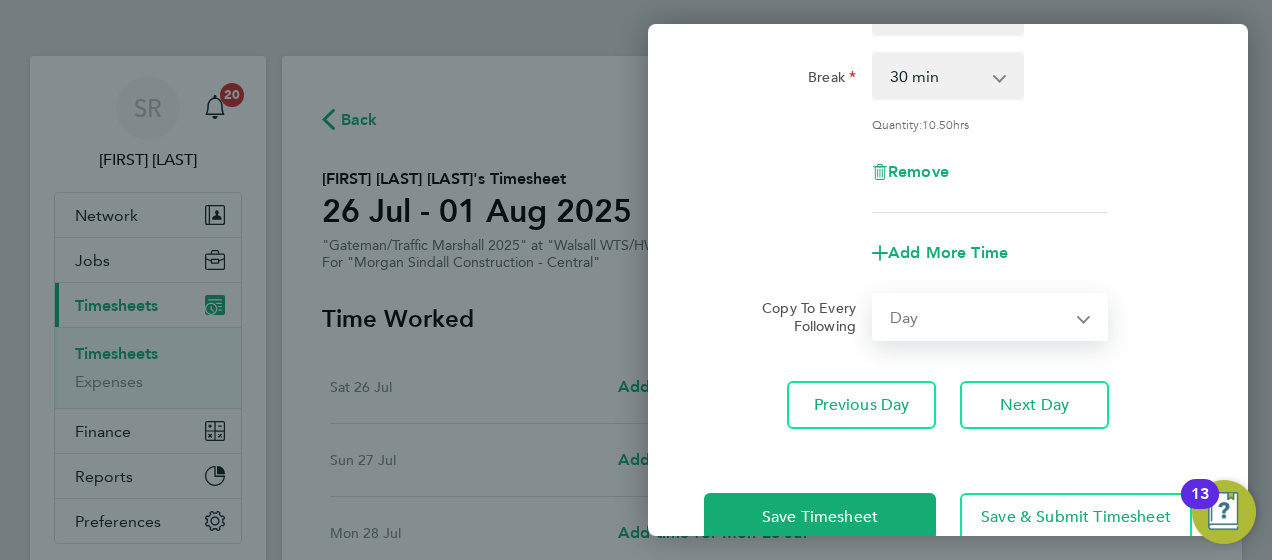 click on "Select days   Day   Tuesday   Wednesday   Thursday   Friday" at bounding box center [979, 317] 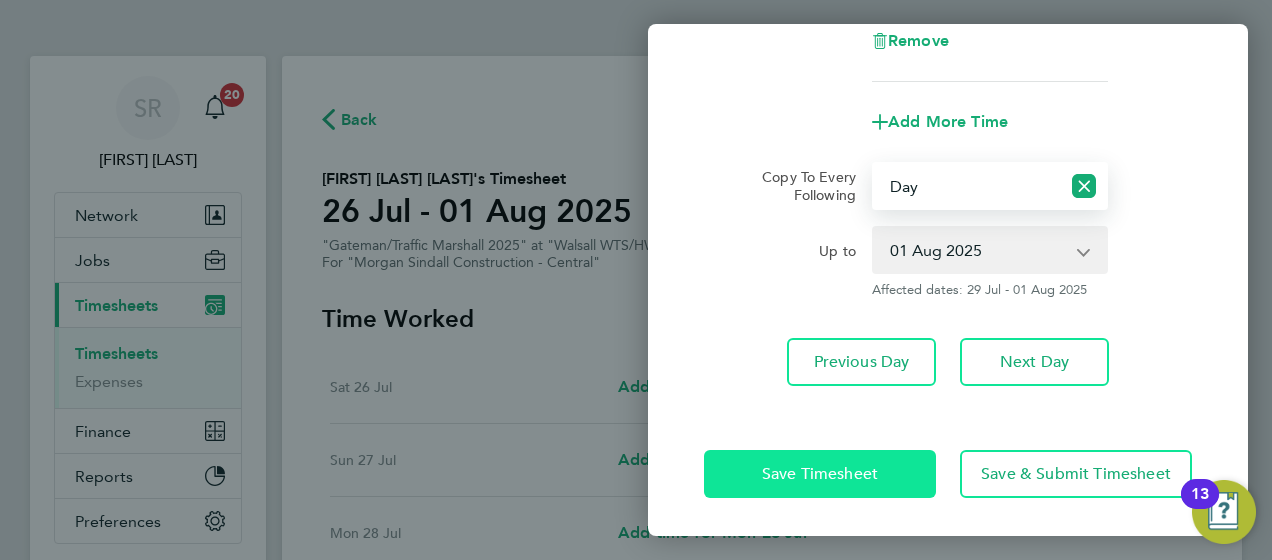 click on "Save Timesheet" 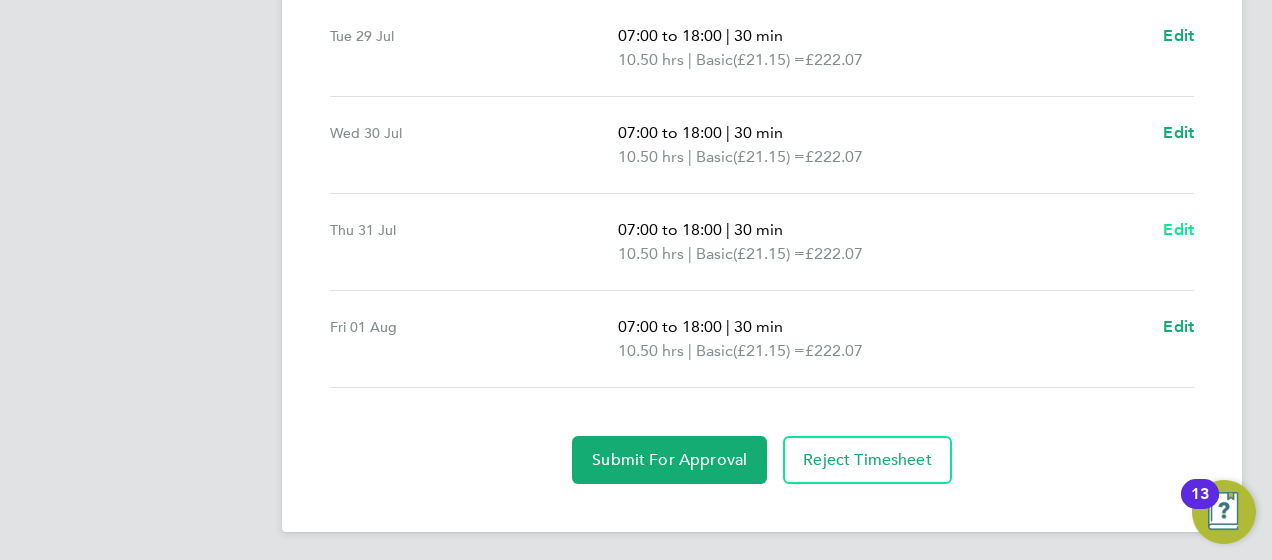 click on "Edit" at bounding box center (1178, 230) 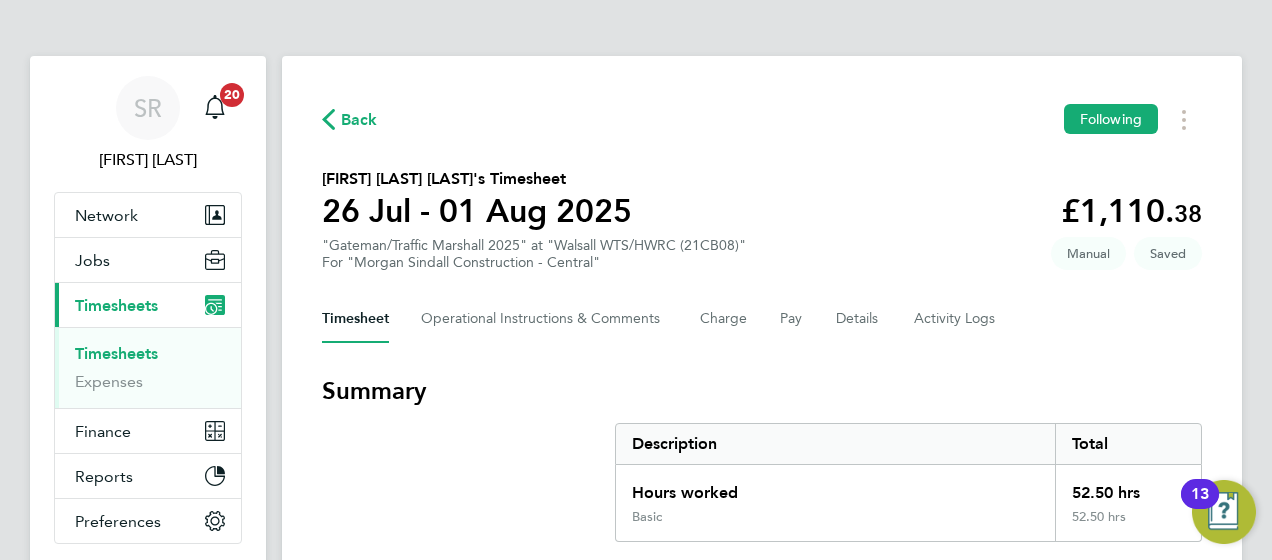 select on "30" 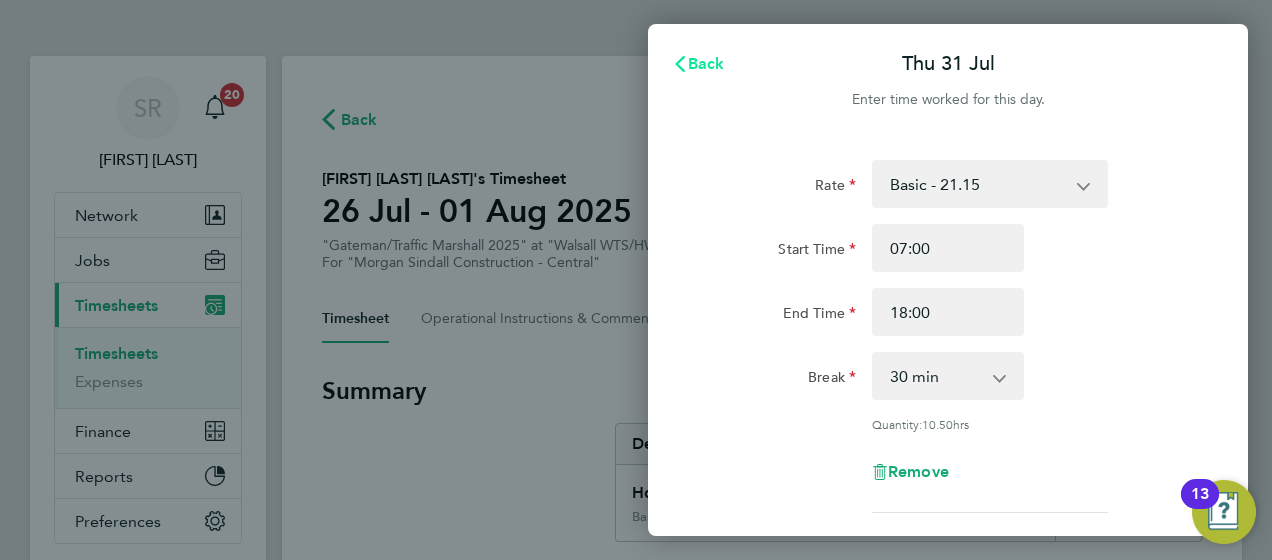 click on "Back" 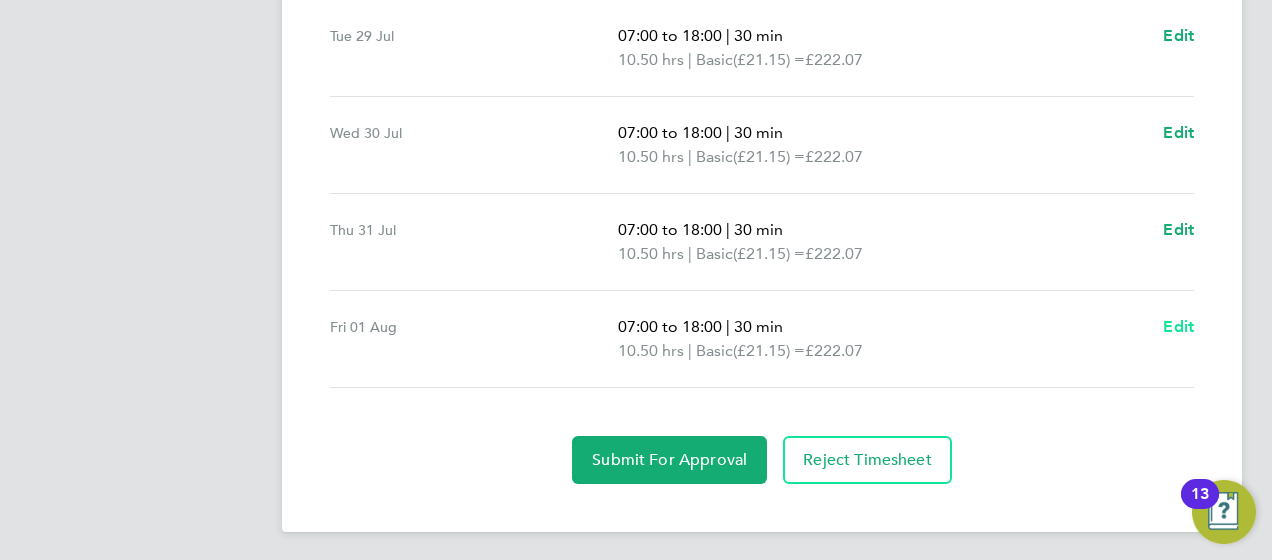 click on "Edit" at bounding box center [1178, 326] 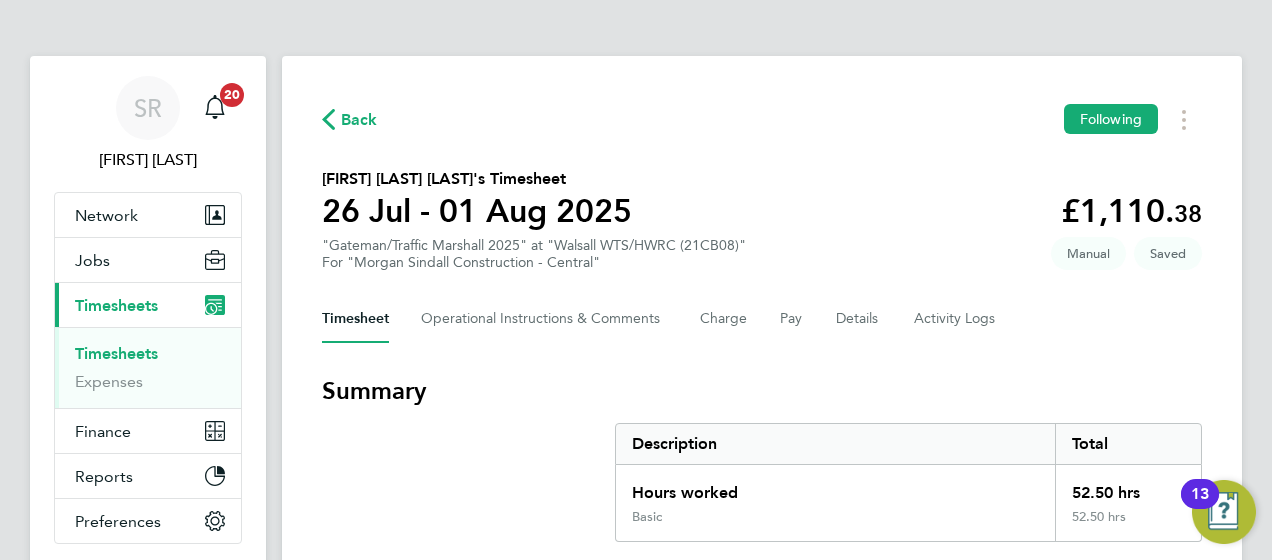 select on "30" 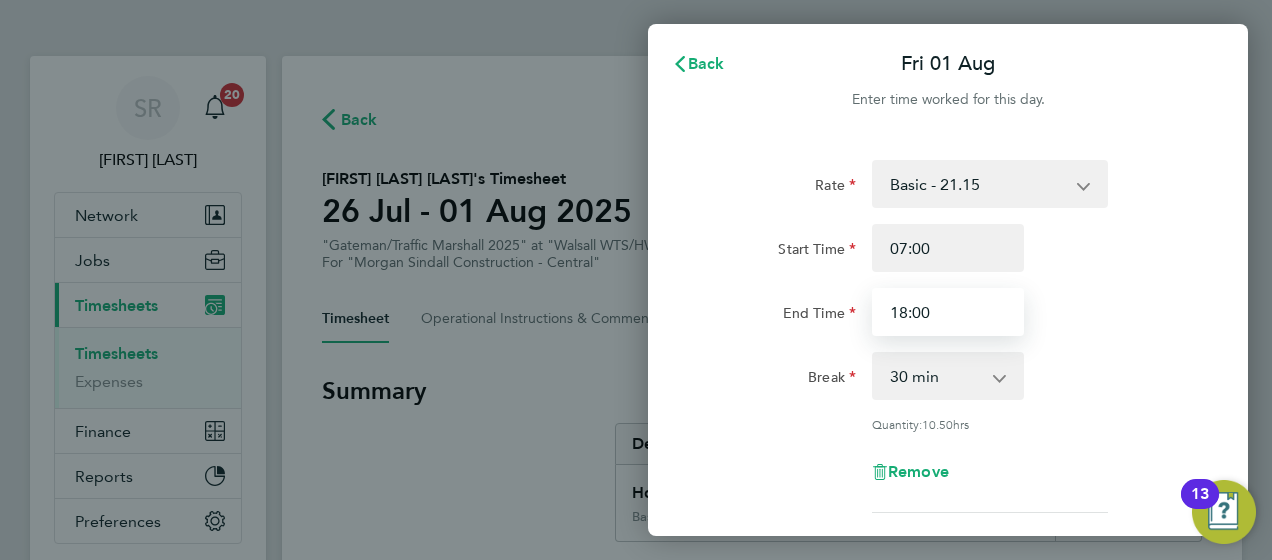 click on "18:00" at bounding box center [948, 312] 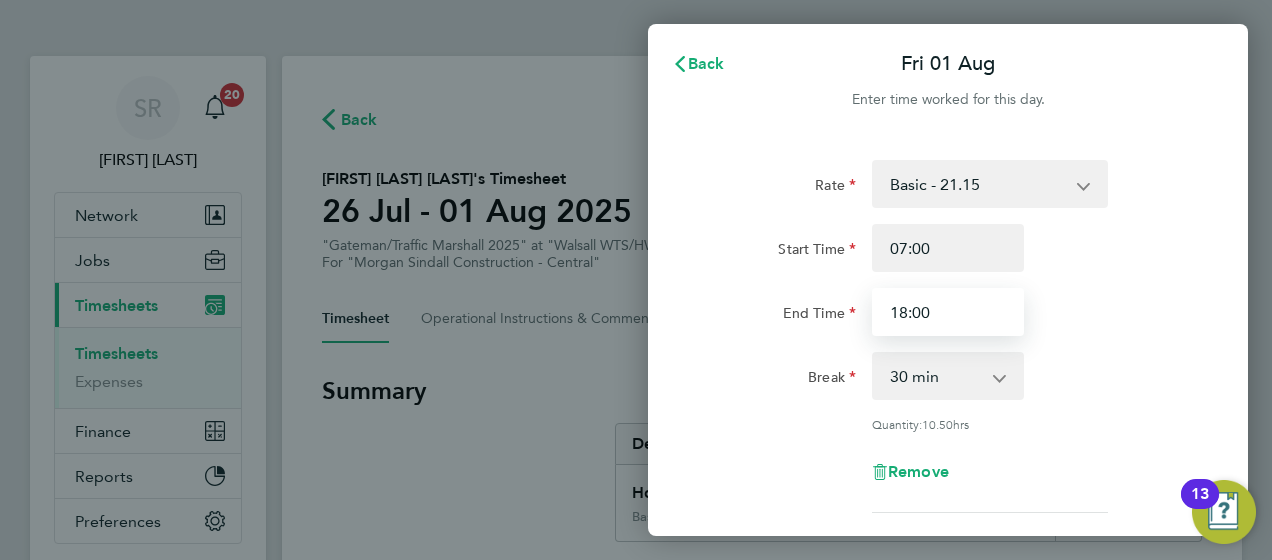 click on "18:00" at bounding box center [948, 312] 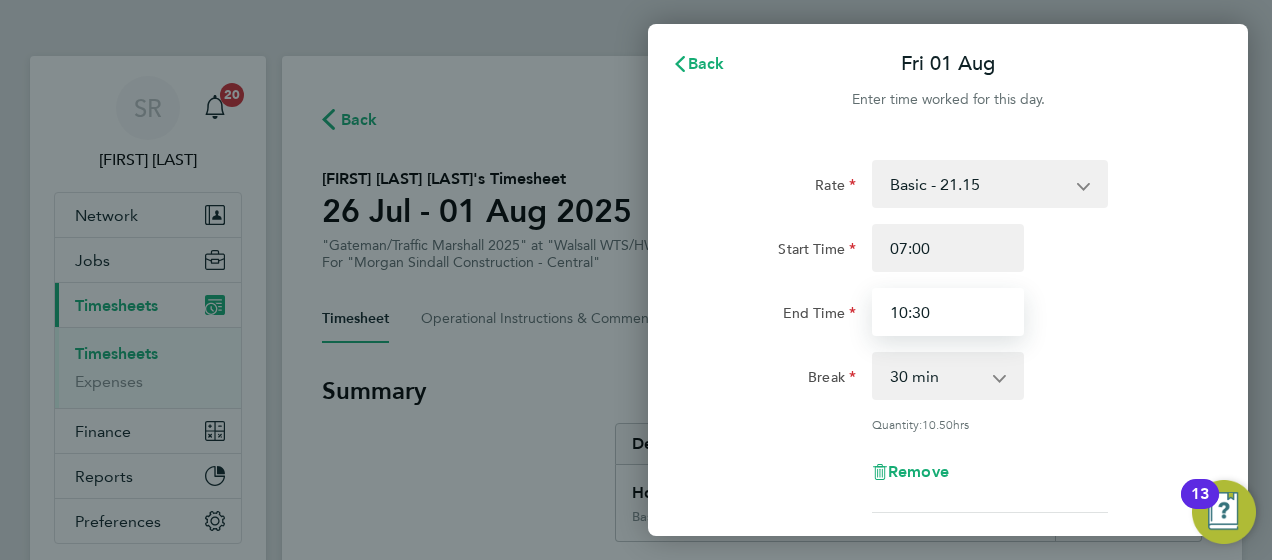 type on "10:30" 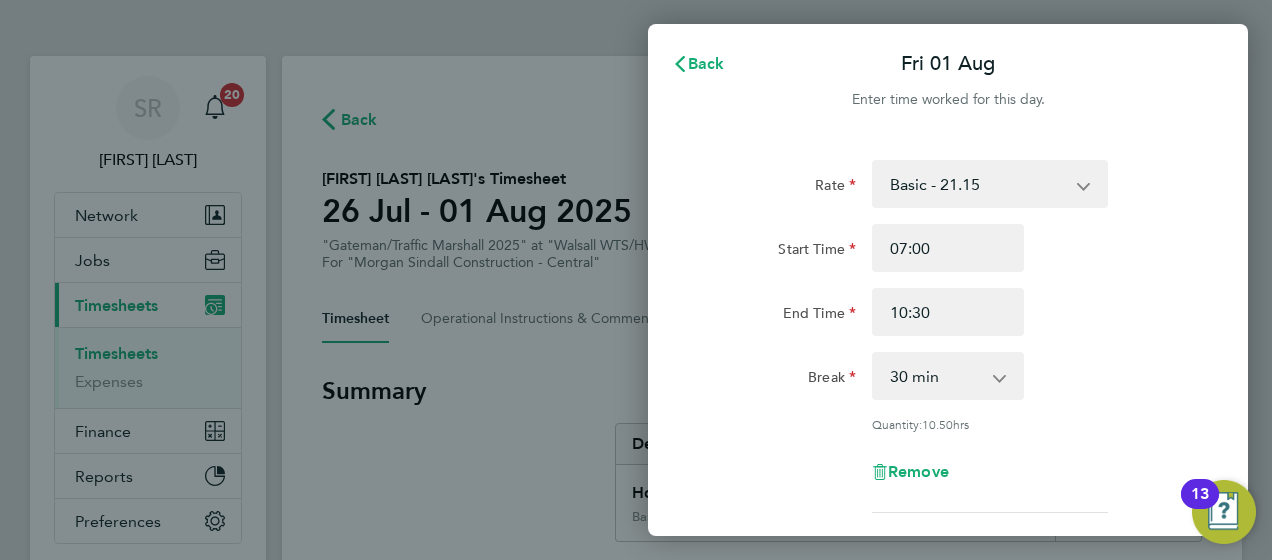 click on "End Time 10:30" 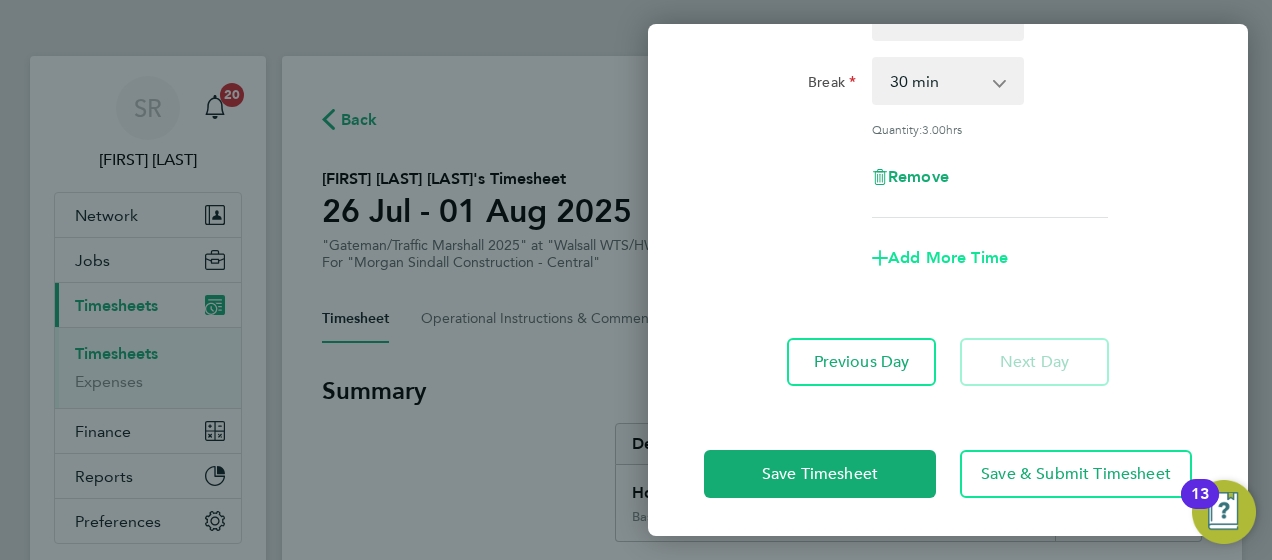 click on "Add More Time" 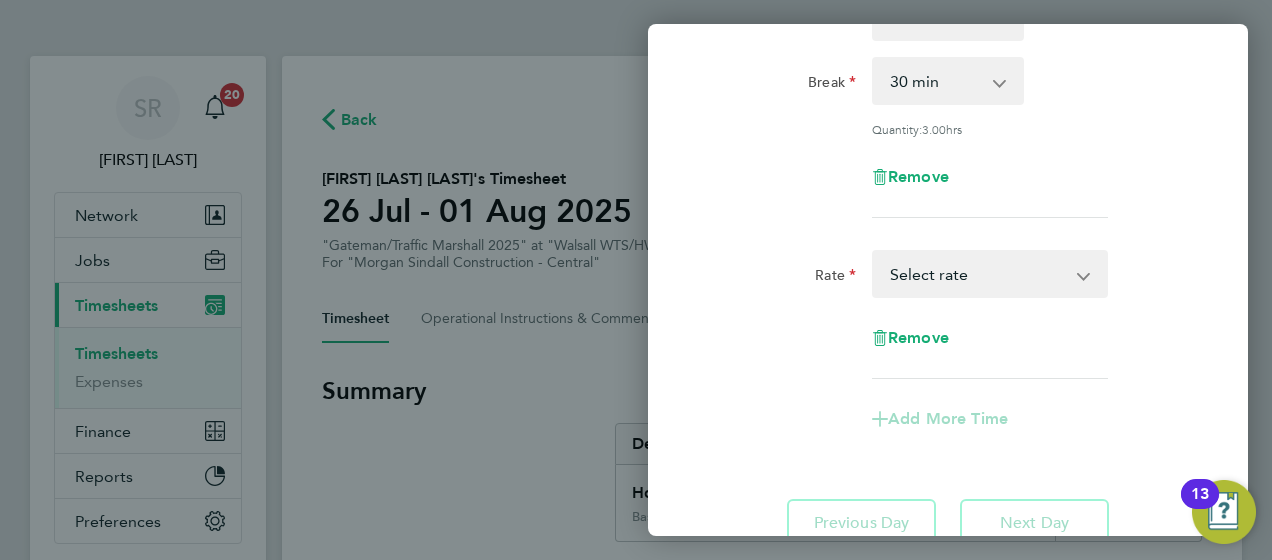 click on "Basic - 21.15   Weekday OT 45h+ - 30.91   Sat first 4h - 30.91   Sat after 4h - 40.19   Sunday - 40.19   Bank Holiday - 40.19   Select rate" at bounding box center (978, 274) 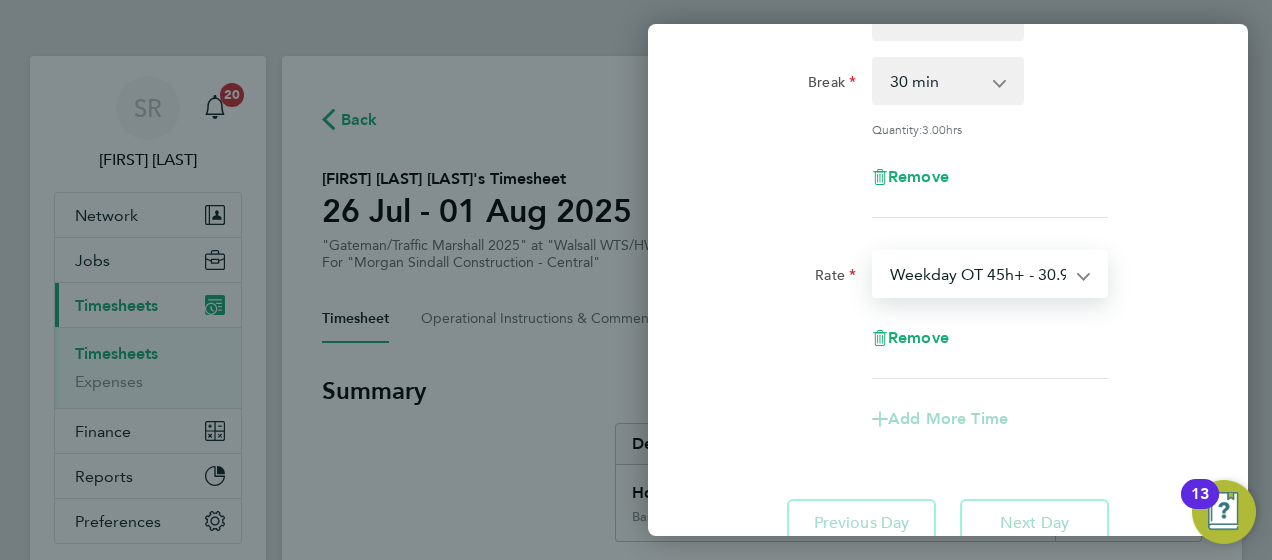 select on "30" 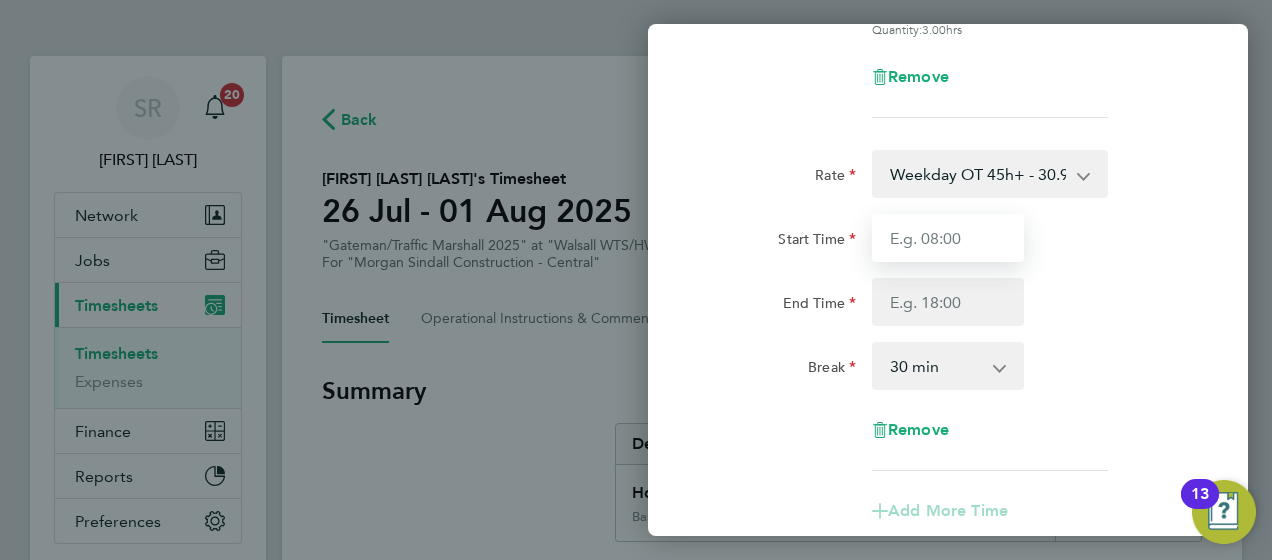 click on "Start Time" at bounding box center [948, 238] 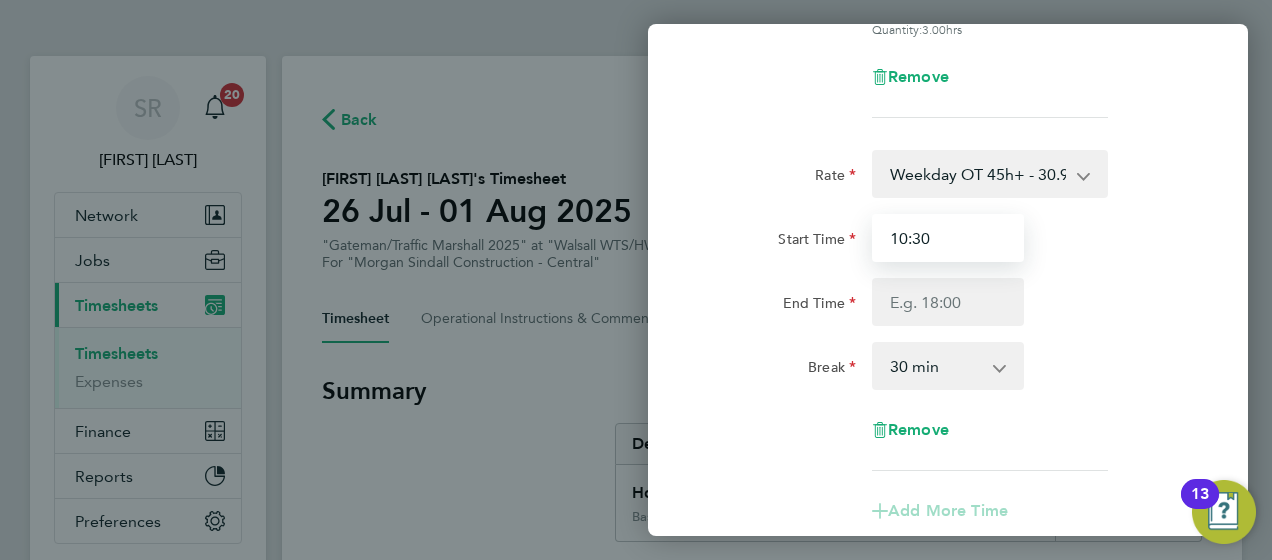 type on "10:30" 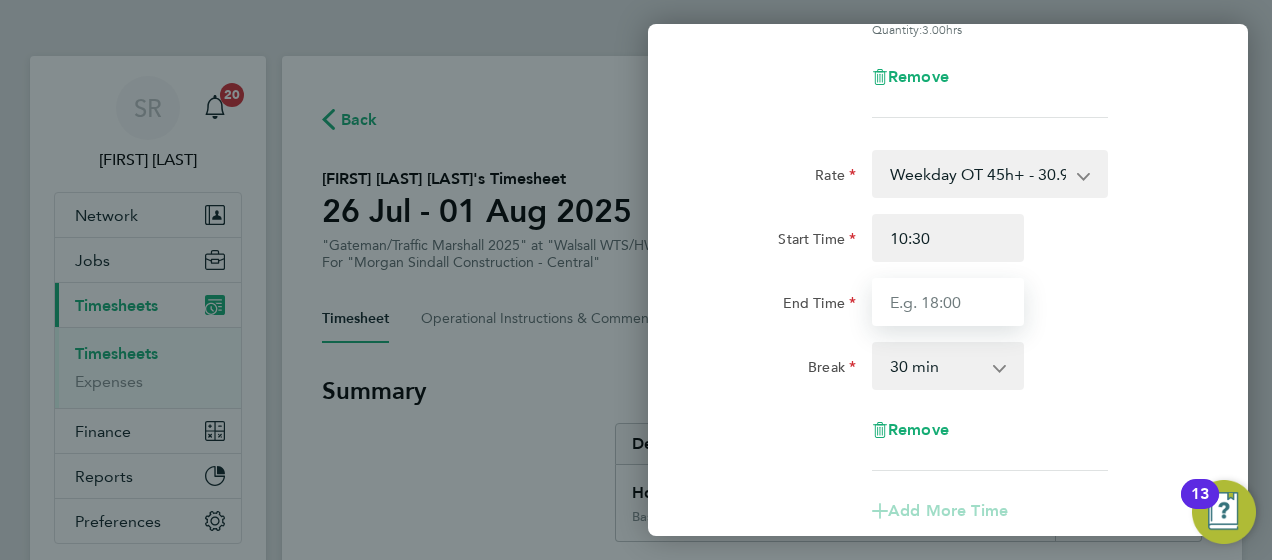 click on "End Time" at bounding box center [948, 302] 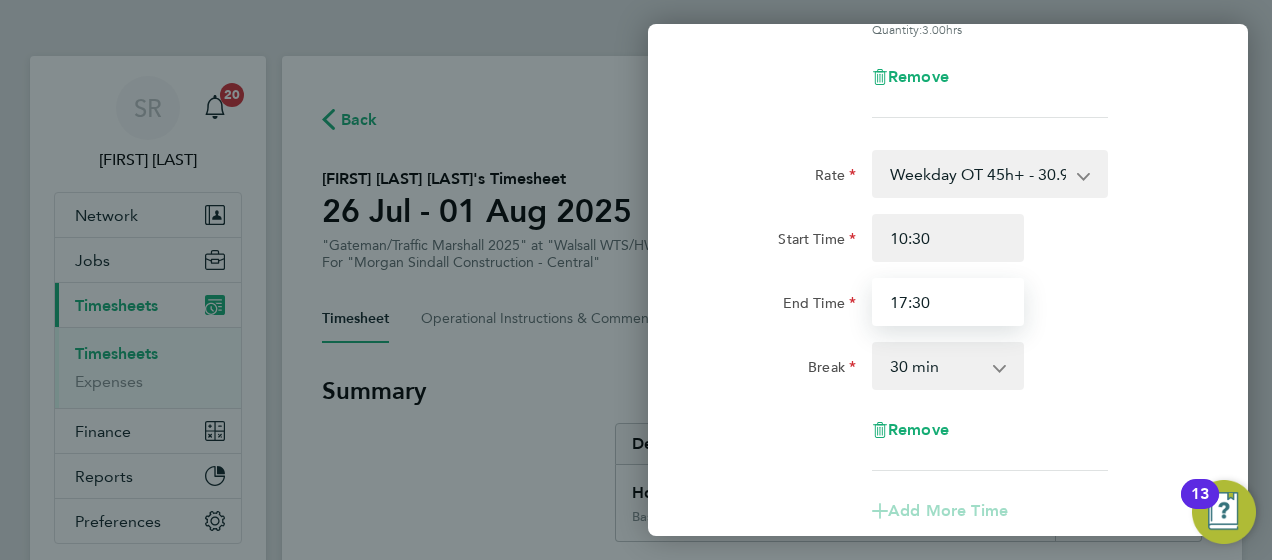 type on "17:30" 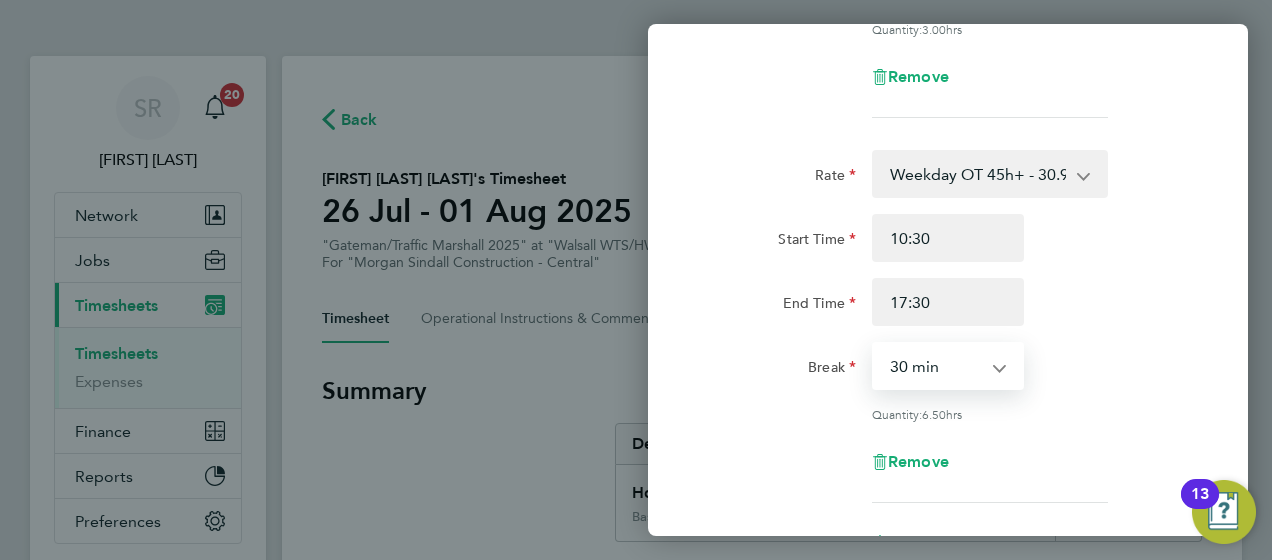 click on "0 min   15 min   30 min   45 min   60 min   75 min   90 min" at bounding box center (936, 366) 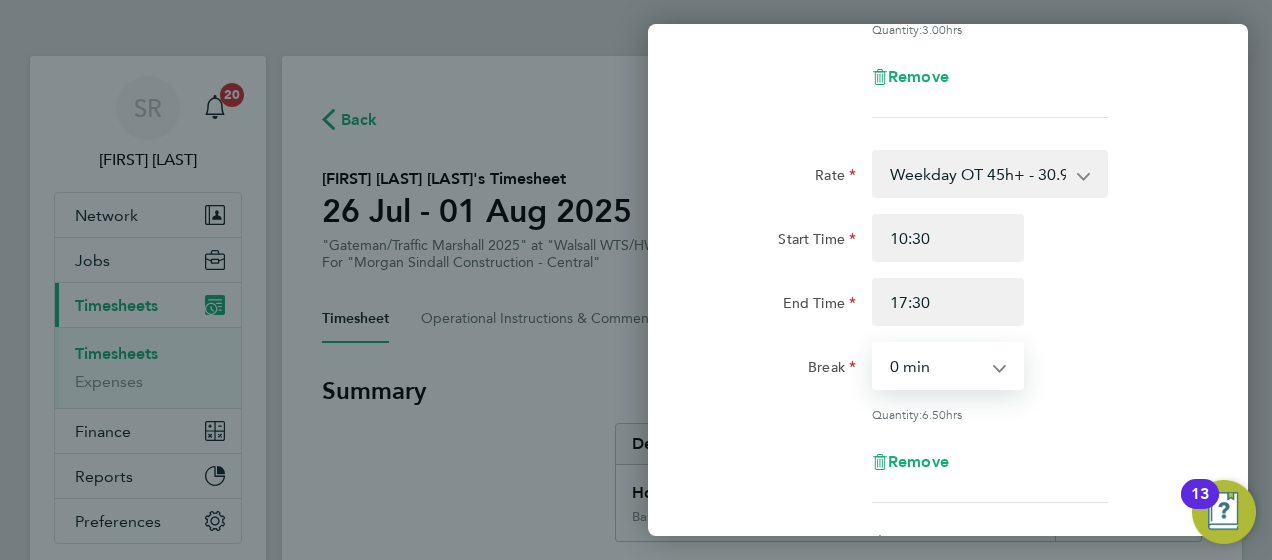 click on "0 min   15 min   30 min   45 min   60 min   75 min   90 min" at bounding box center (936, 366) 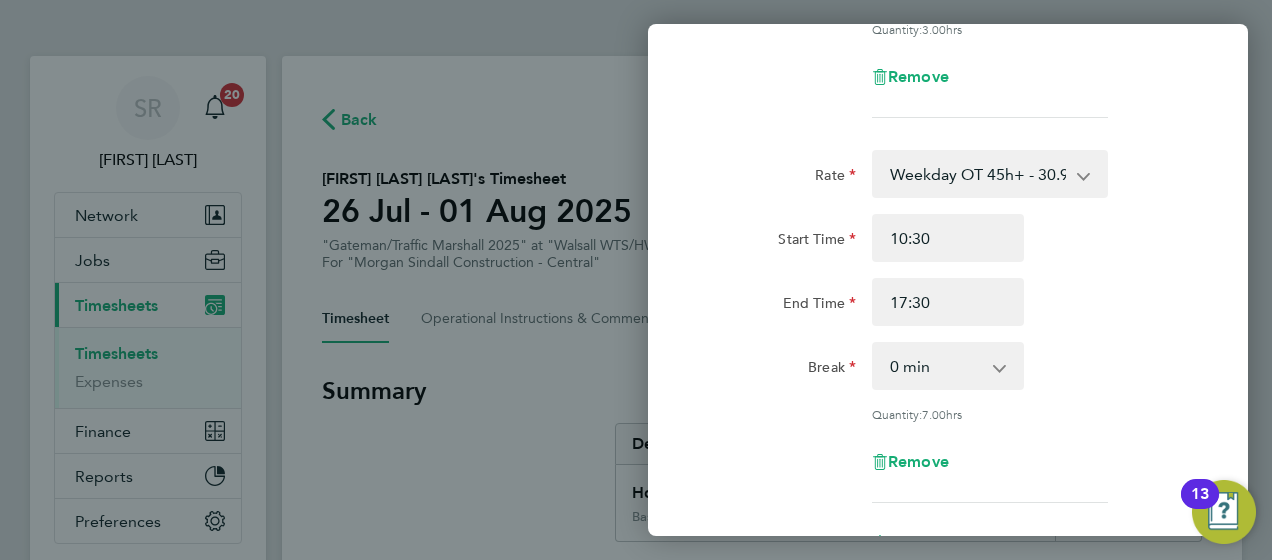 click on "Start Time 10:30" 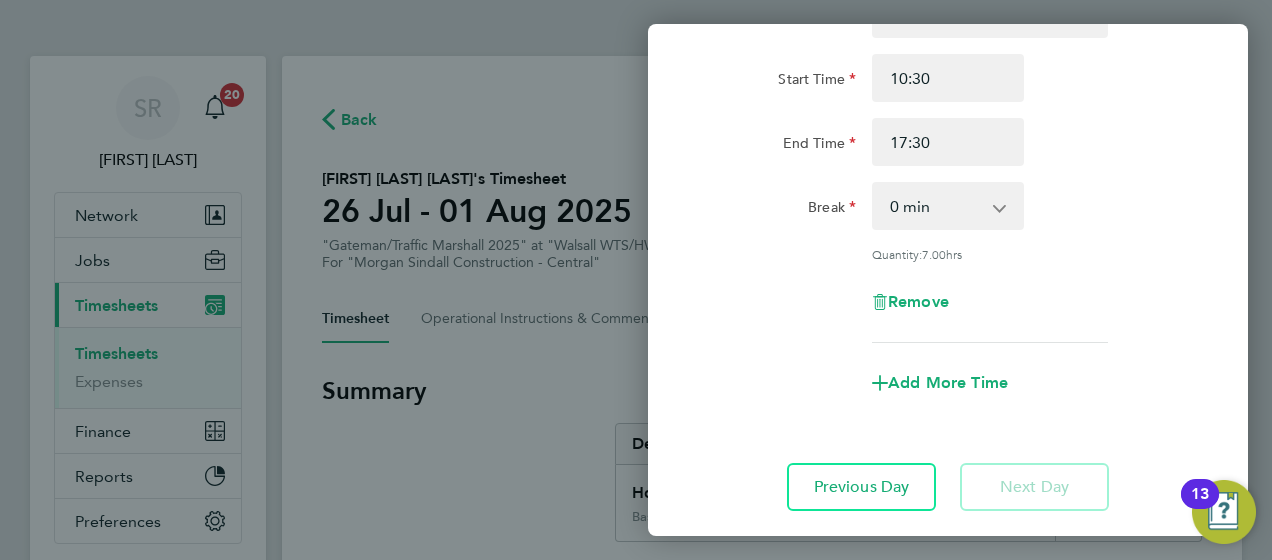 scroll, scrollTop: 678, scrollLeft: 0, axis: vertical 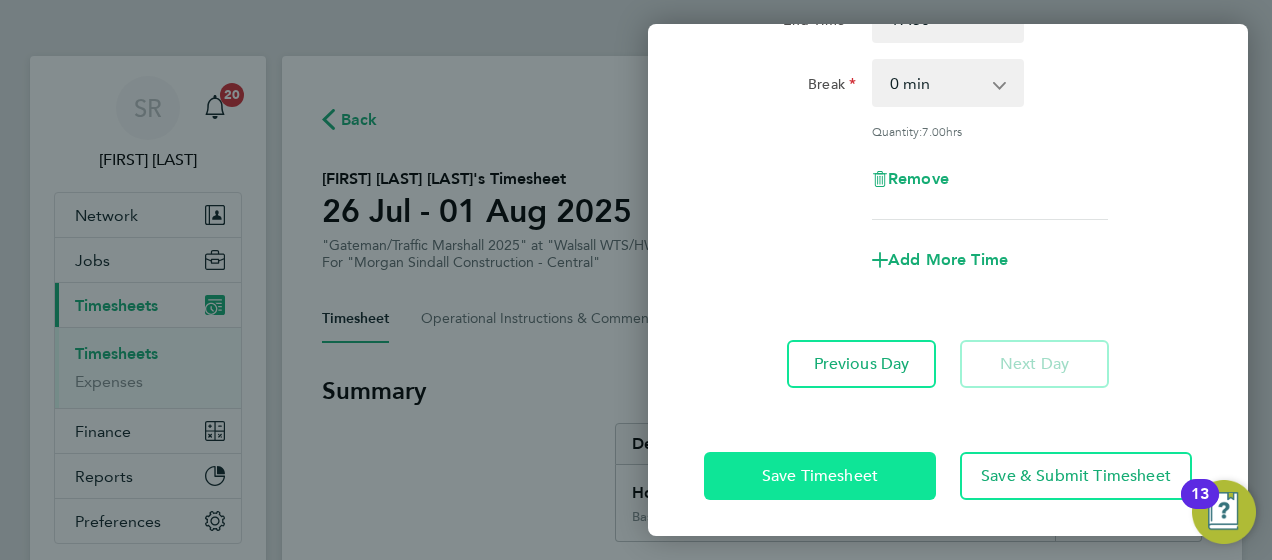 click on "Save Timesheet" 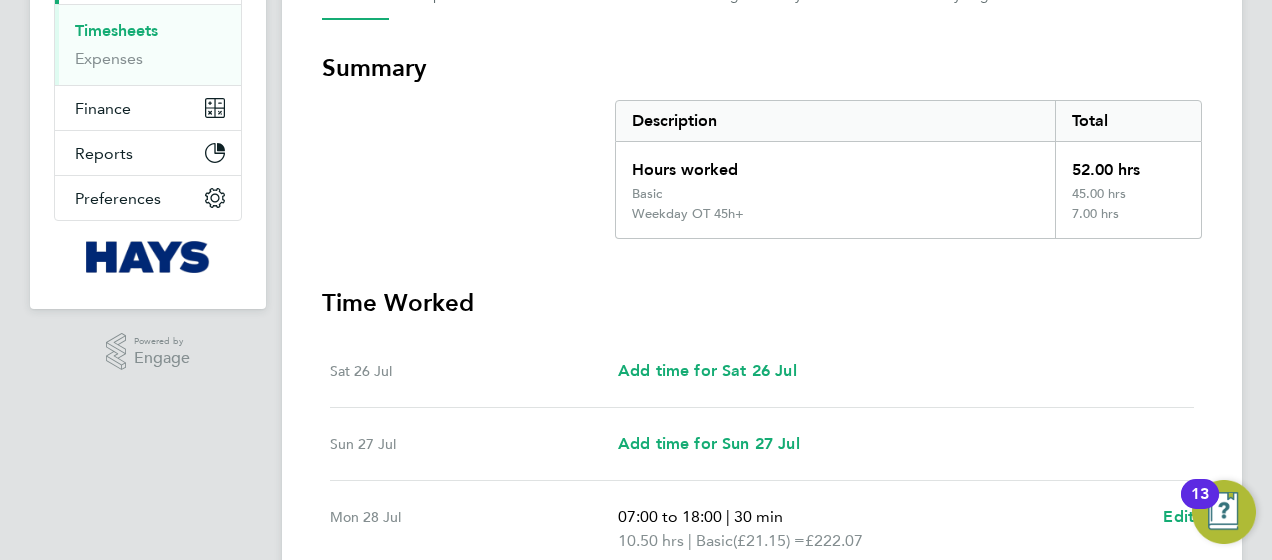 scroll, scrollTop: 965, scrollLeft: 0, axis: vertical 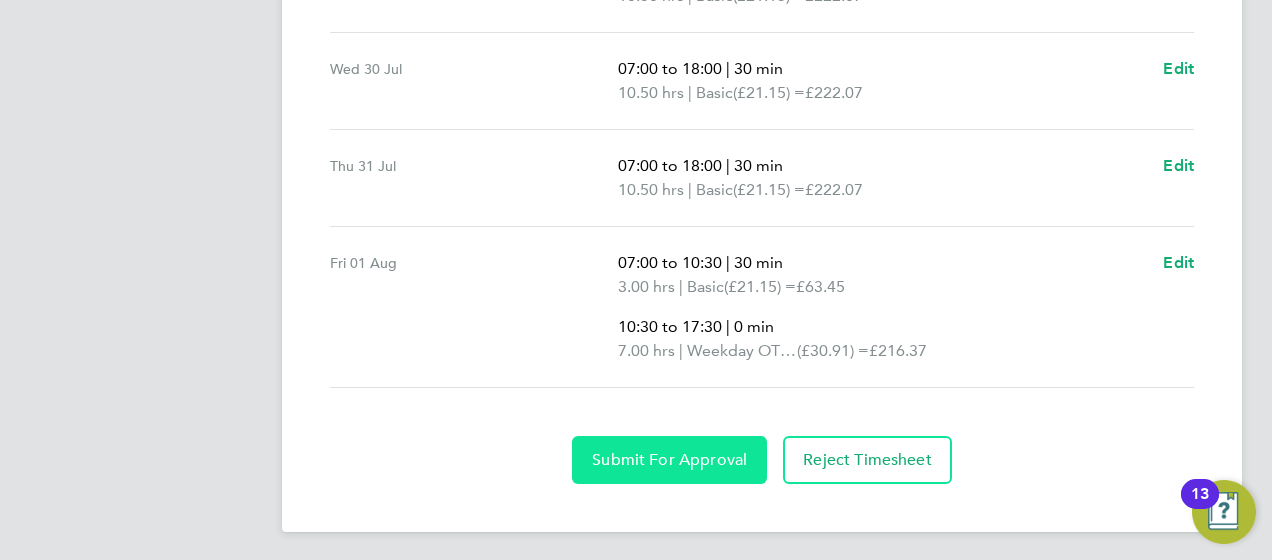 click on "Submit For Approval" 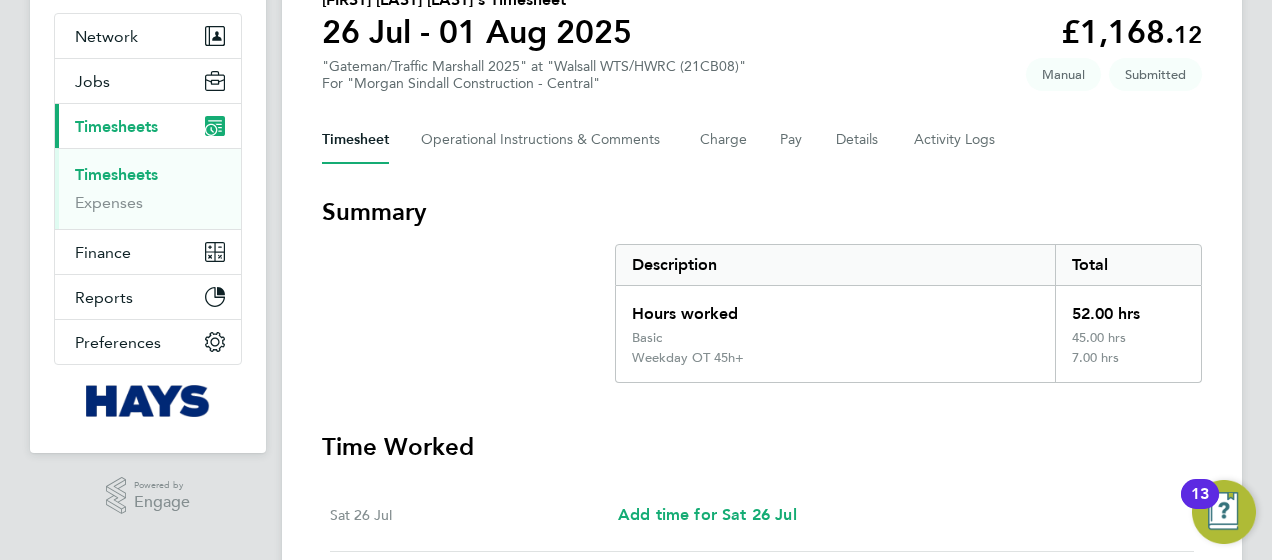 scroll, scrollTop: 0, scrollLeft: 0, axis: both 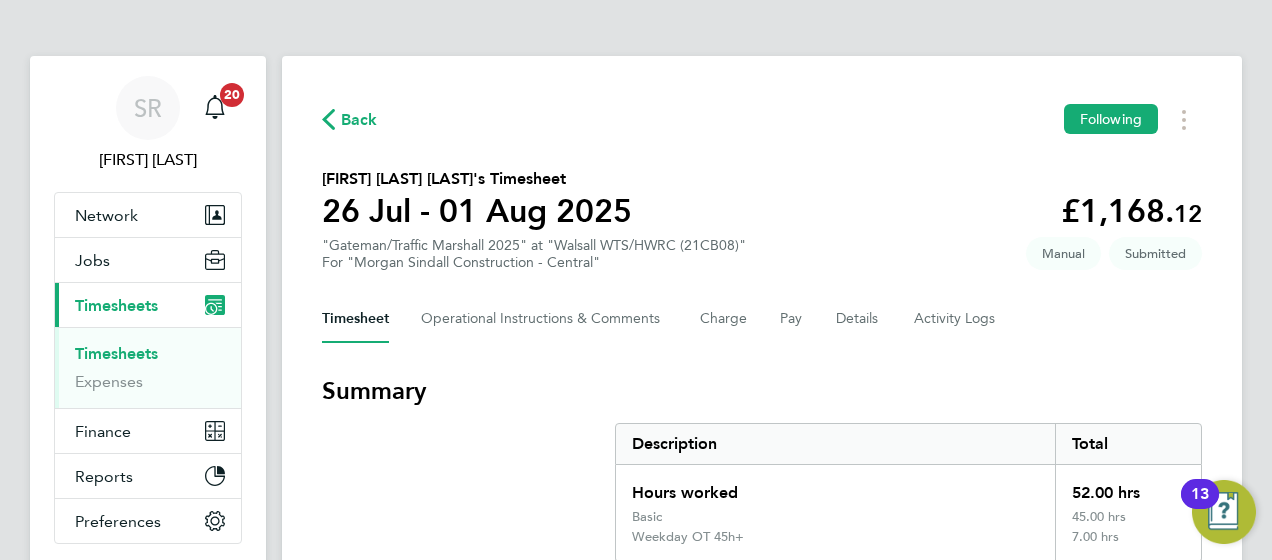 click on "Timesheets" at bounding box center (116, 353) 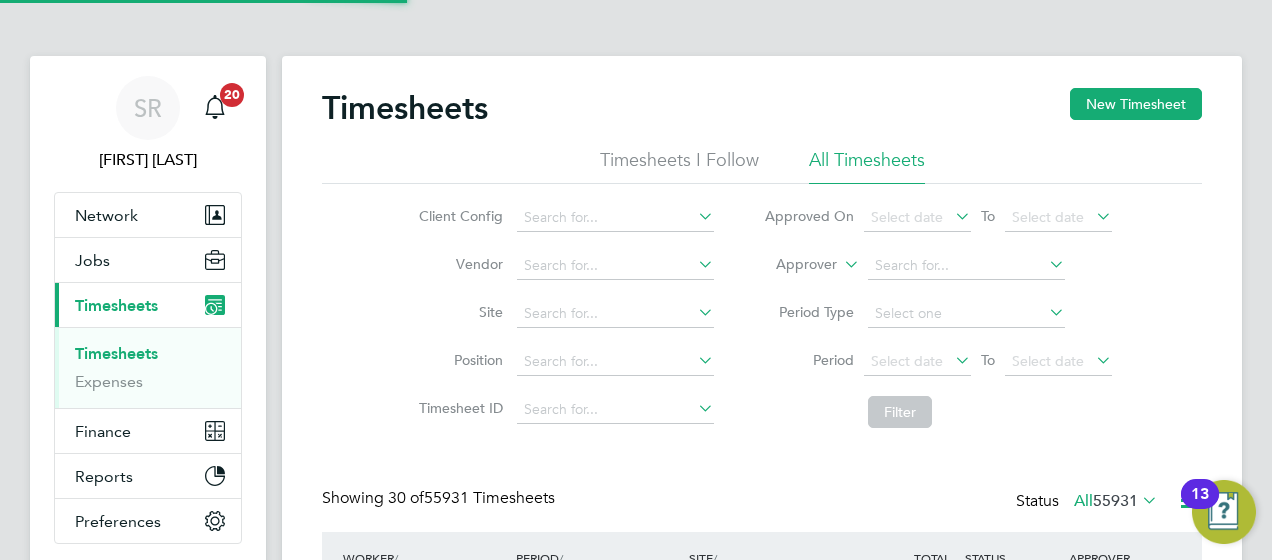 scroll, scrollTop: 10, scrollLeft: 10, axis: both 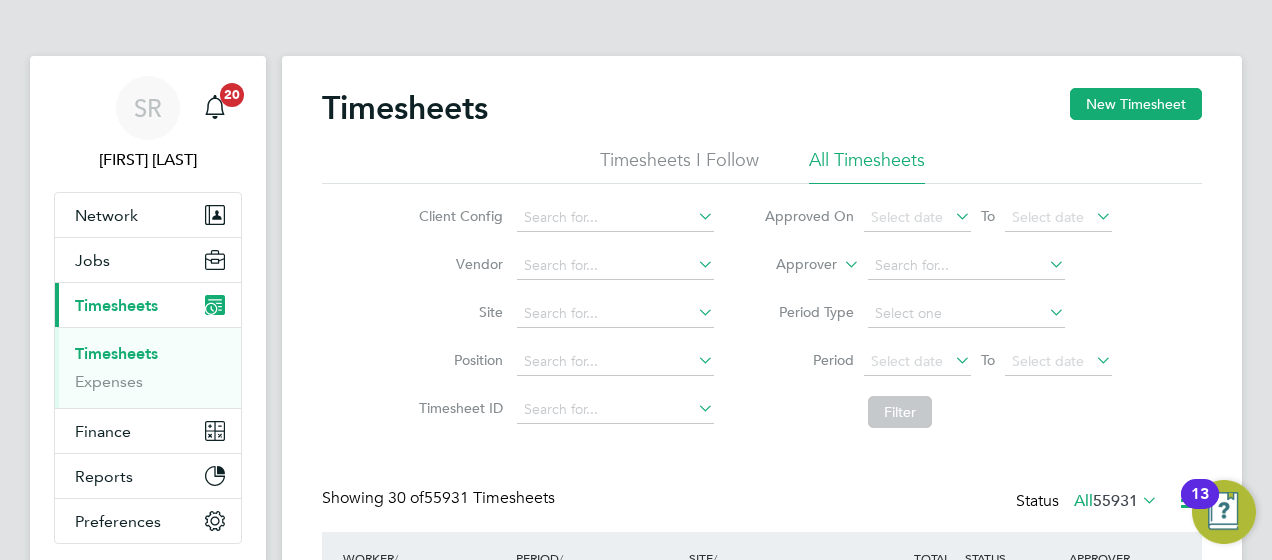 click on "Timesheets I Follow" 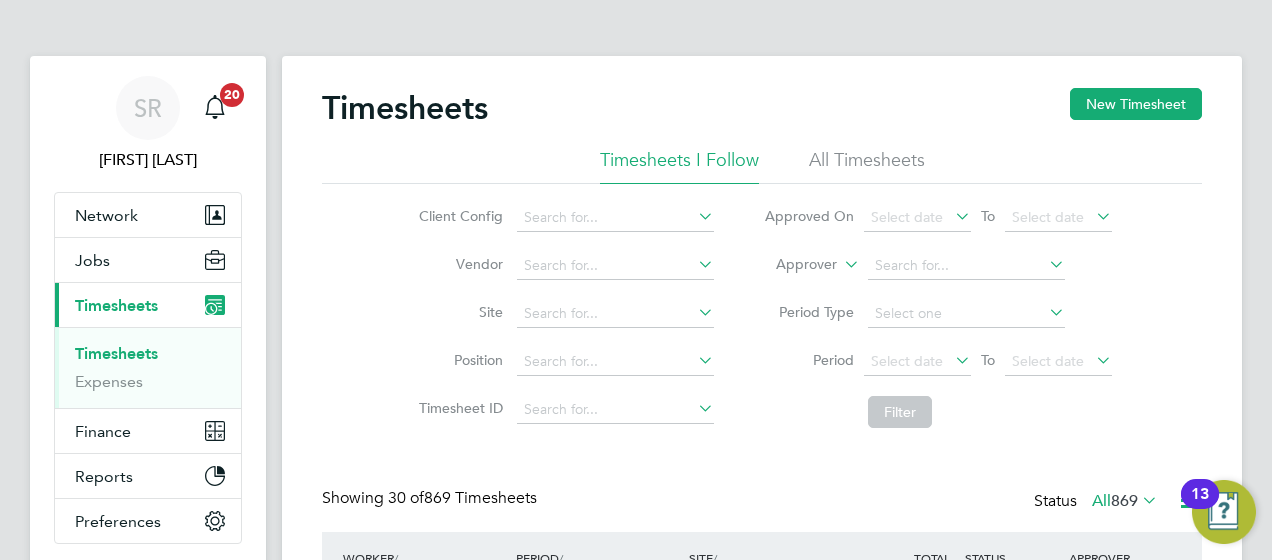 click on "Approver" 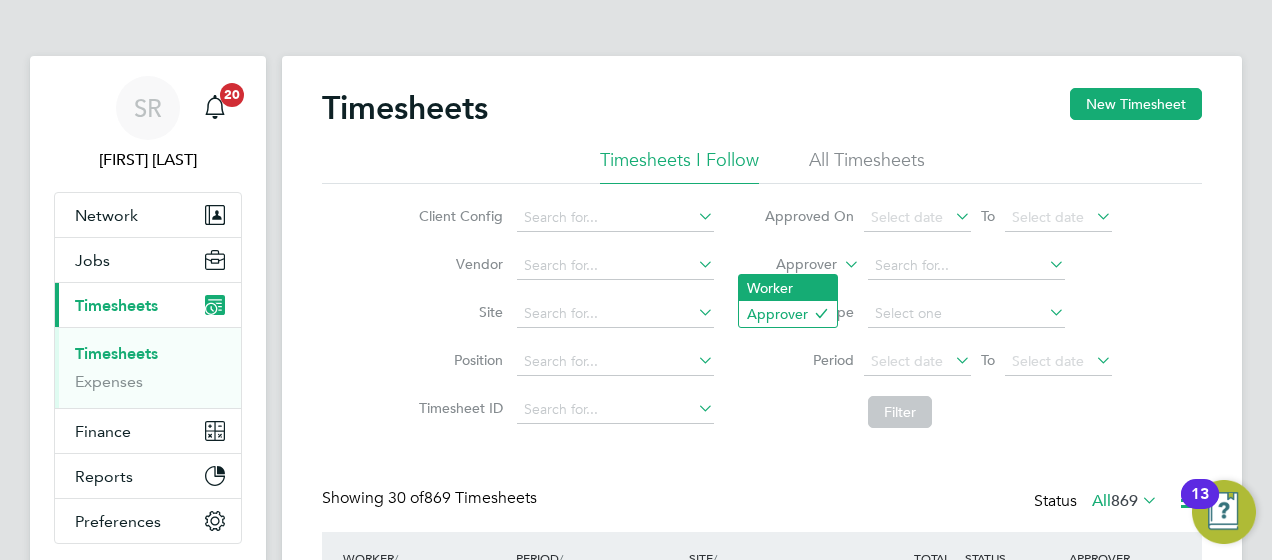 click on "Worker" 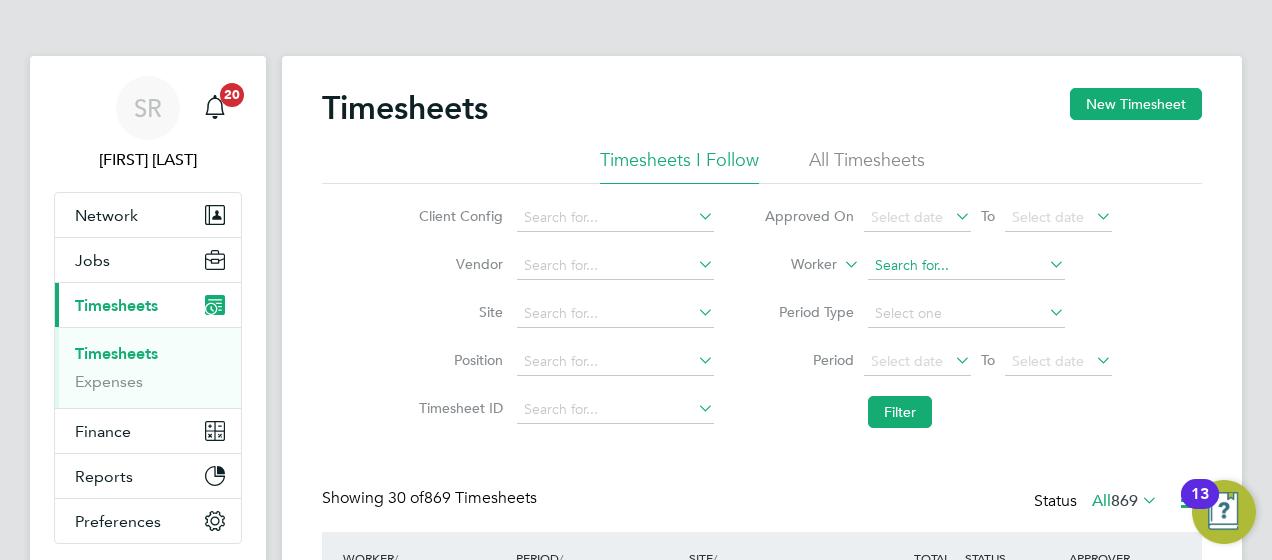 click on "Worker" 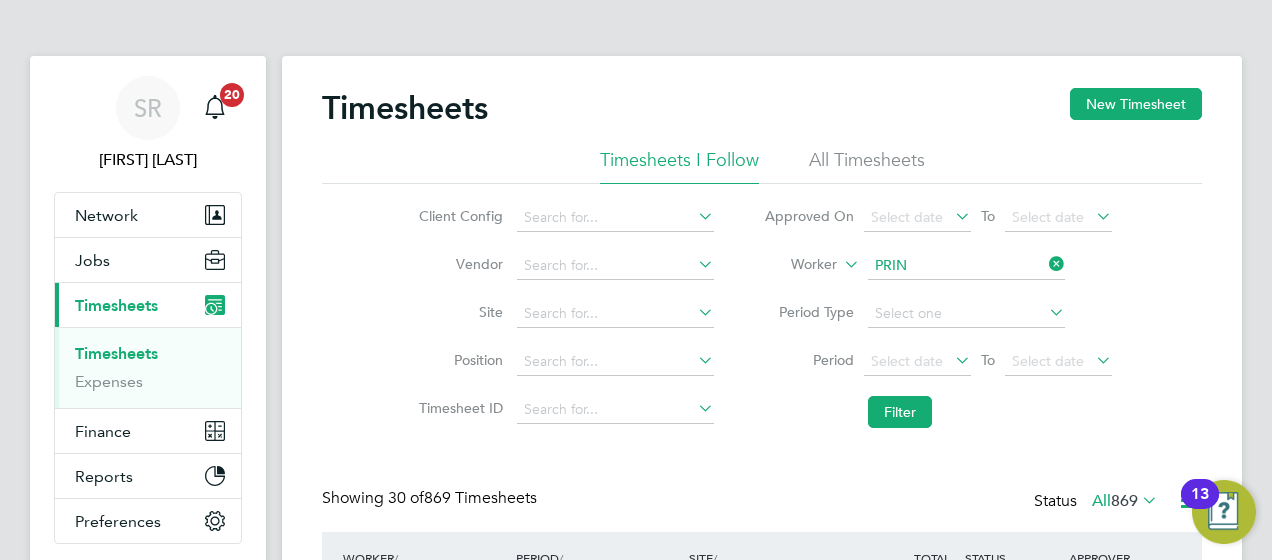 click on "[FIRST] [LAST]" 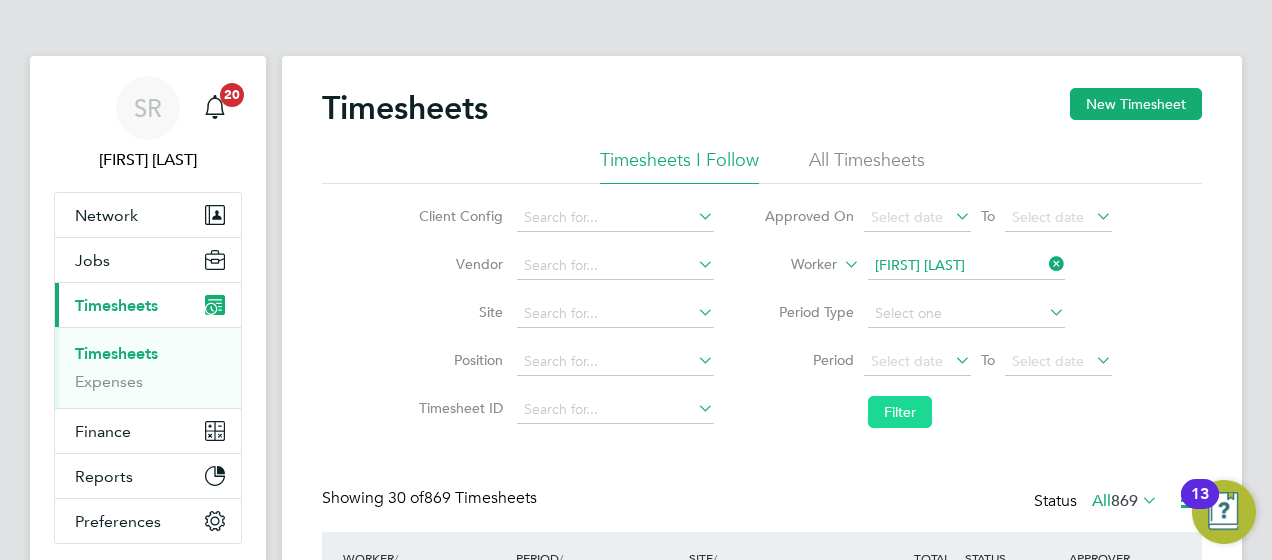 click on "Filter" 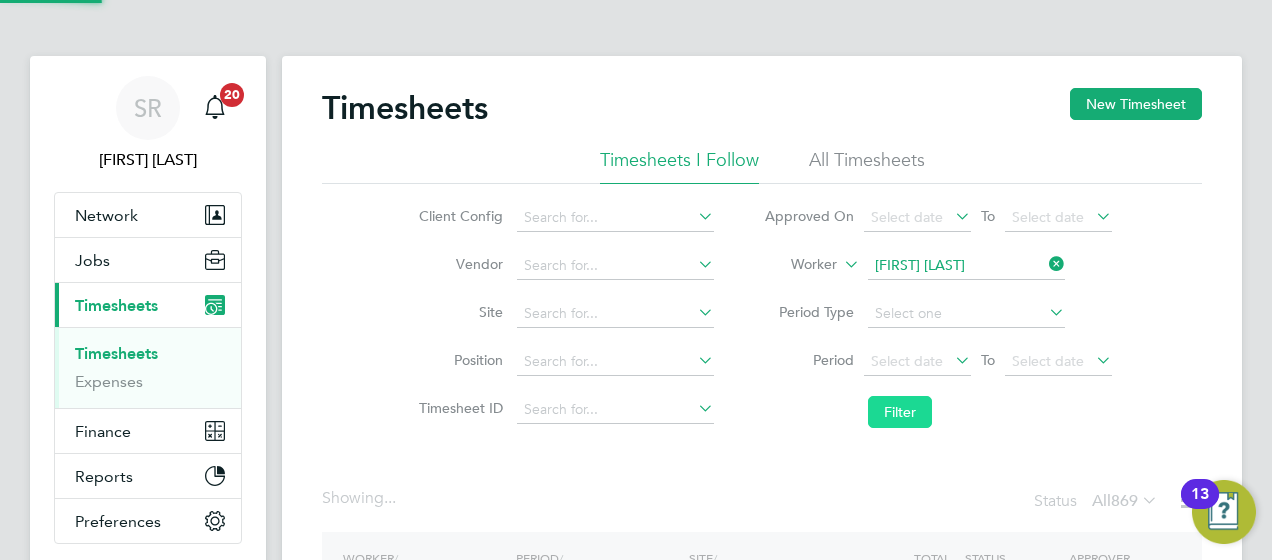 click on "Filter" 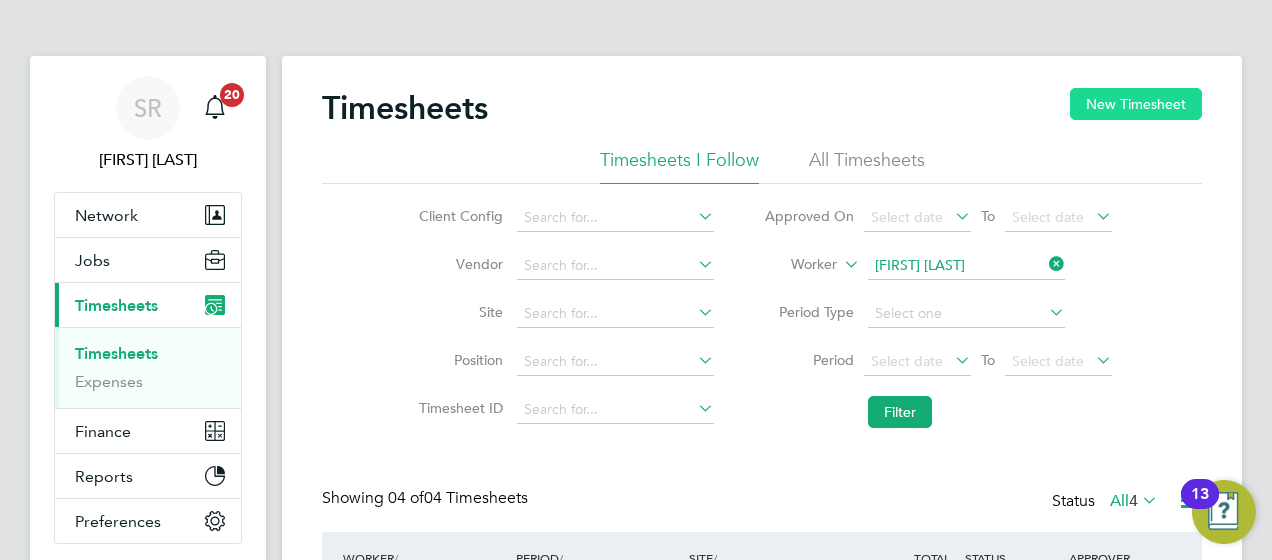 click on "New Timesheet" 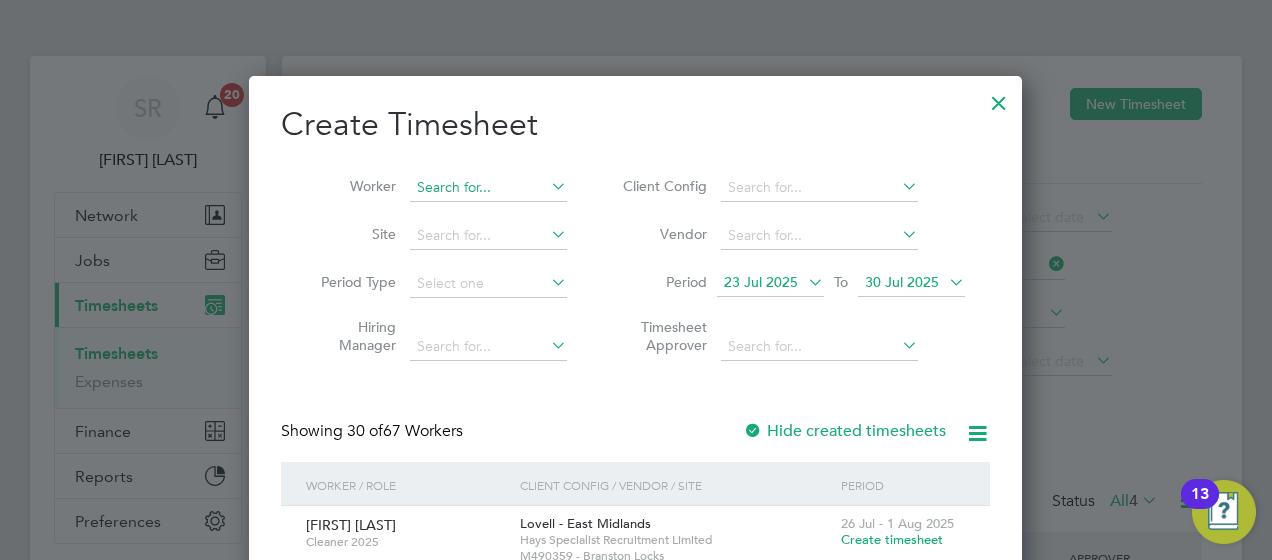 click at bounding box center [488, 188] 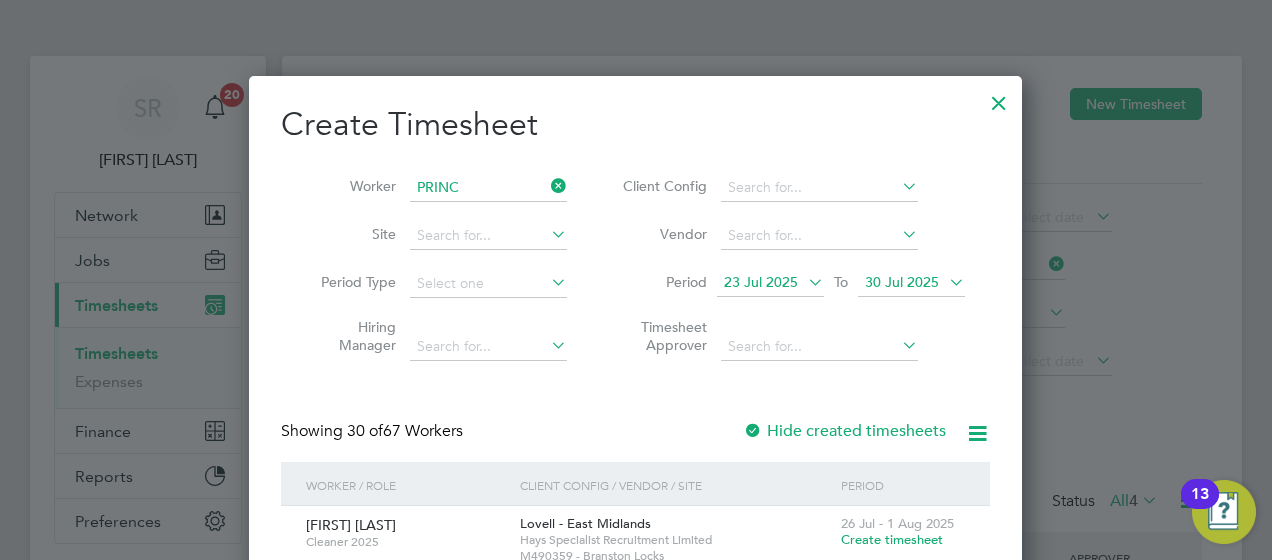 drag, startPoint x: 500, startPoint y: 315, endPoint x: 522, endPoint y: 321, distance: 22.803509 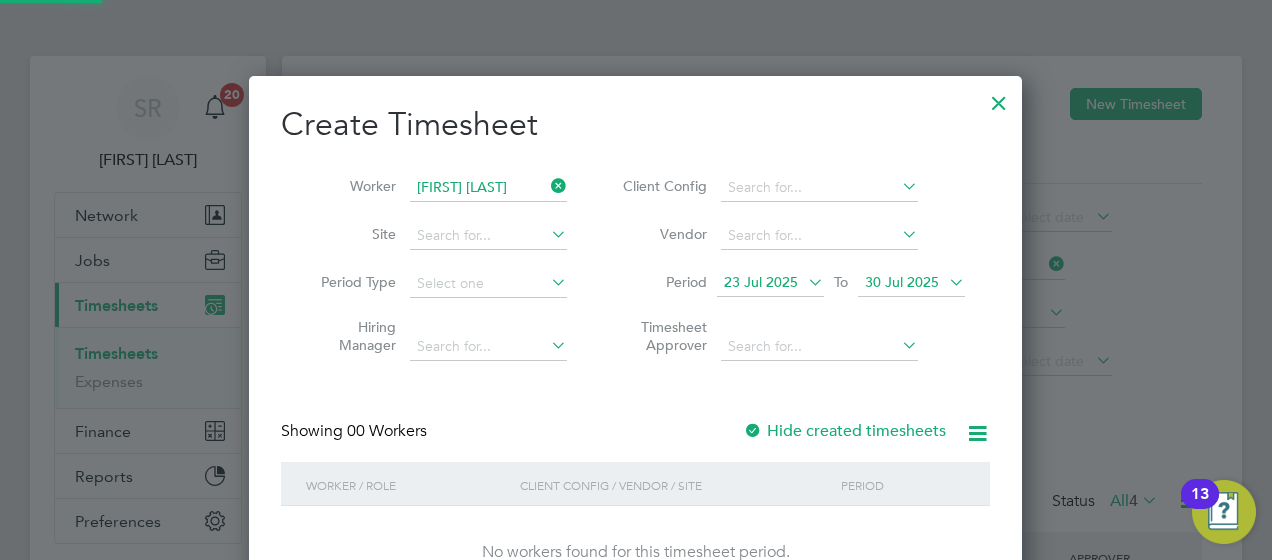 click on "30 Jul 2025" at bounding box center [902, 282] 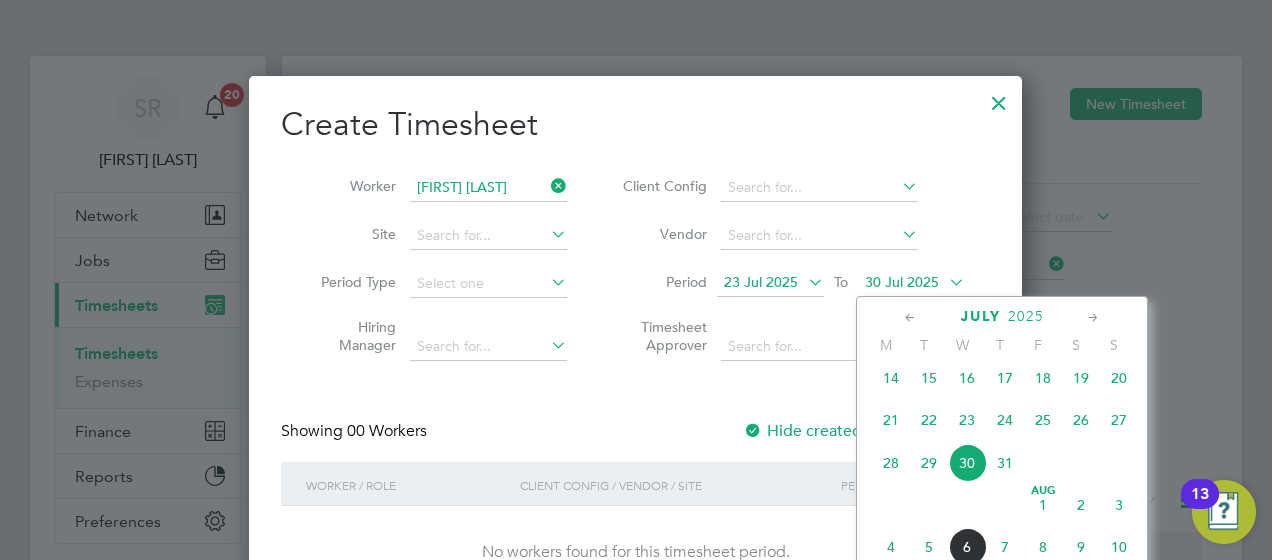 click on "Aug 1" 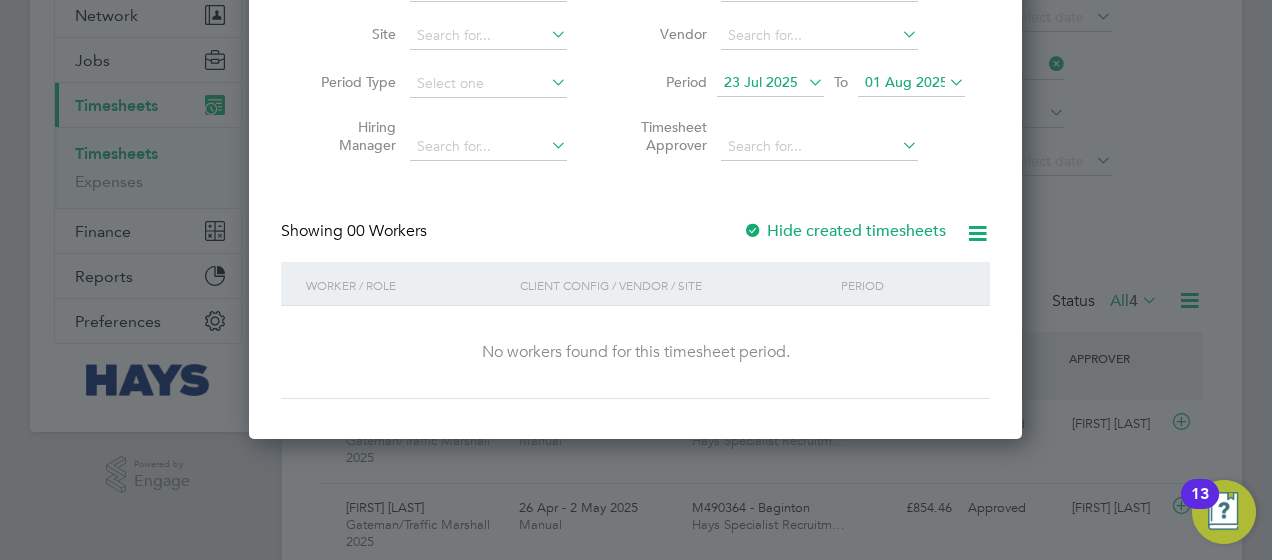 click at bounding box center [753, 232] 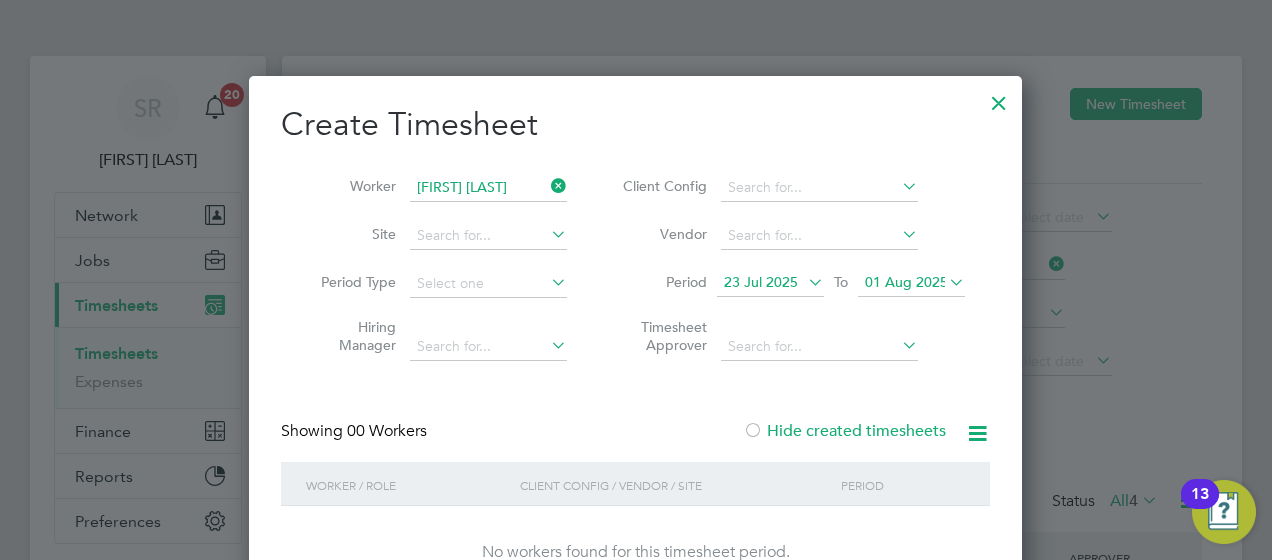 click at bounding box center (999, 98) 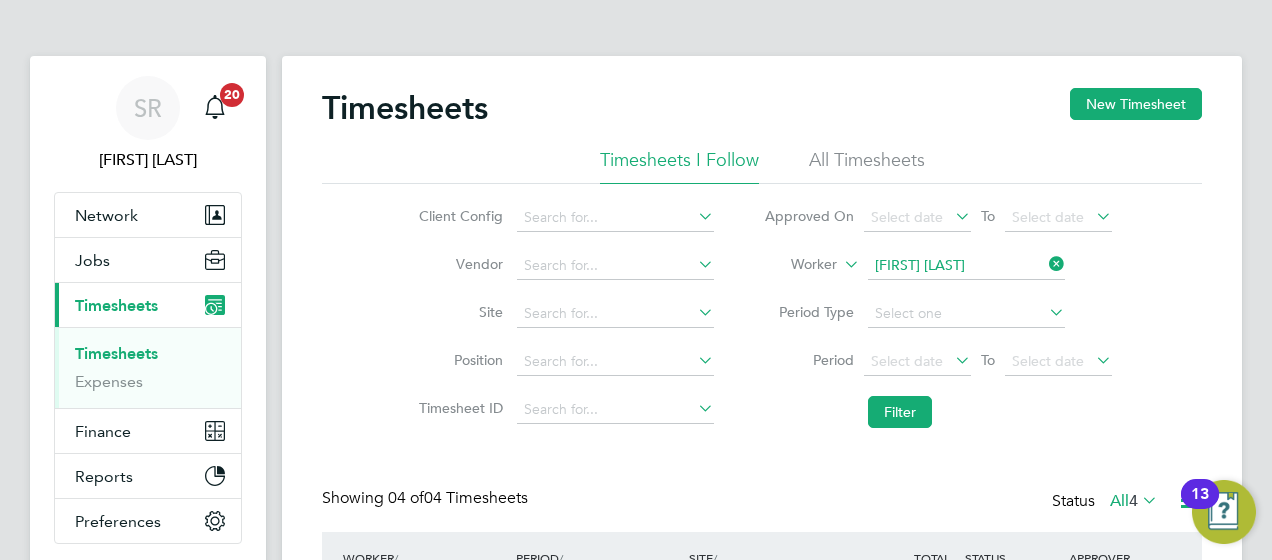 click on "All Timesheets" 